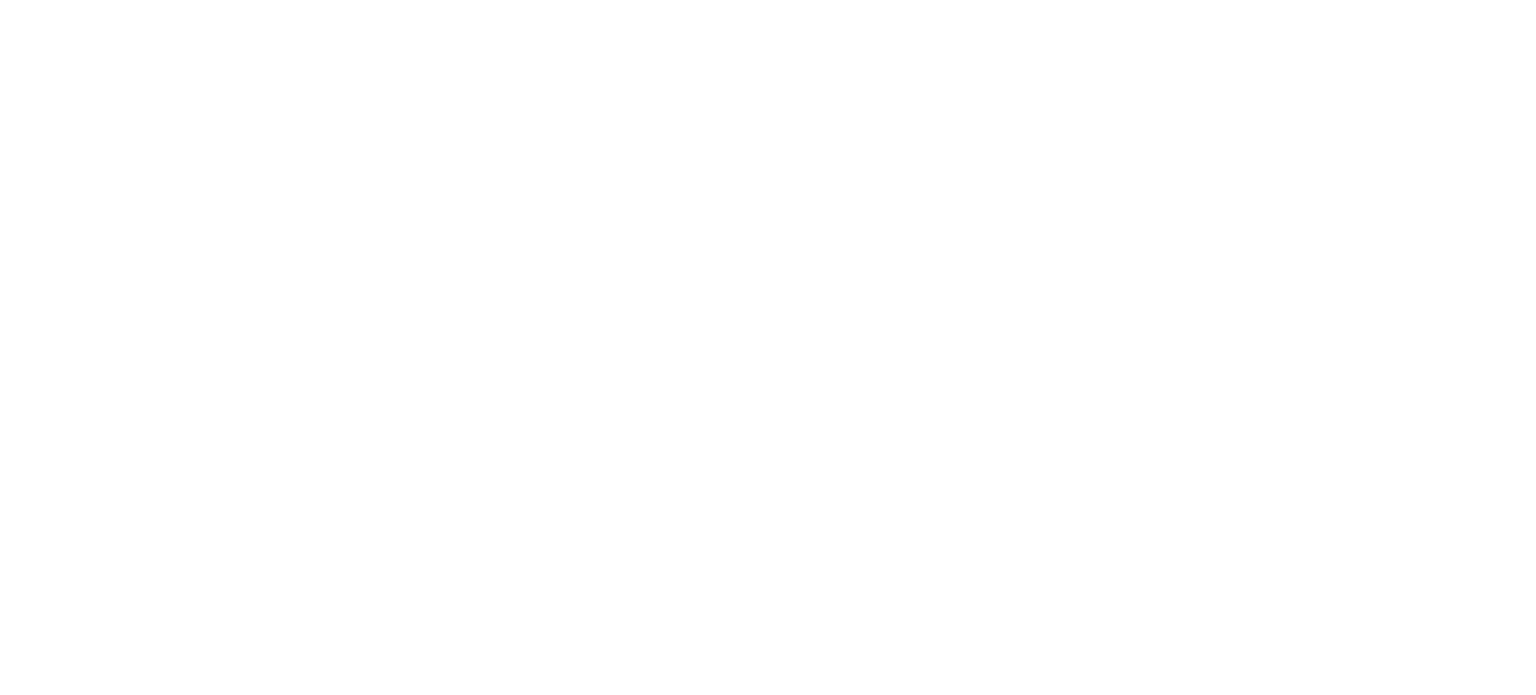 scroll, scrollTop: 0, scrollLeft: 0, axis: both 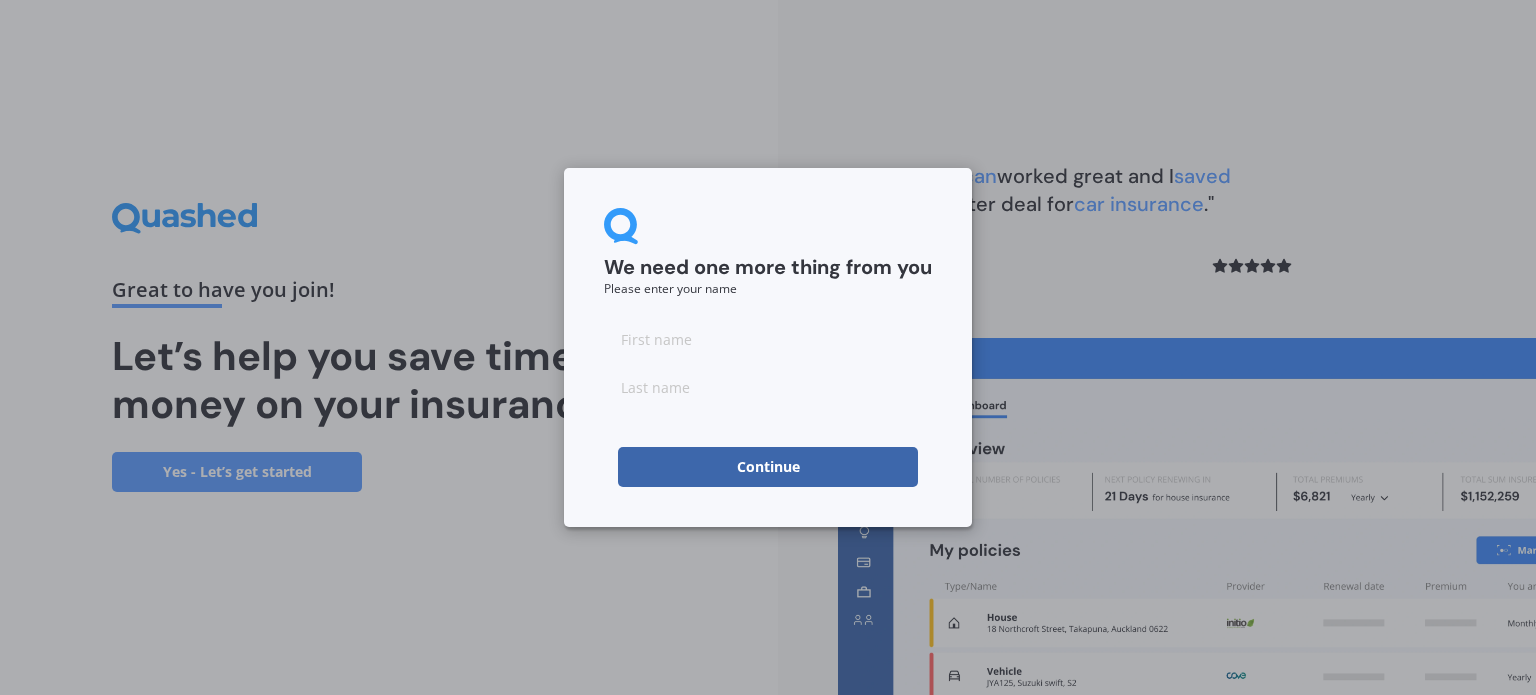 click at bounding box center [768, 339] 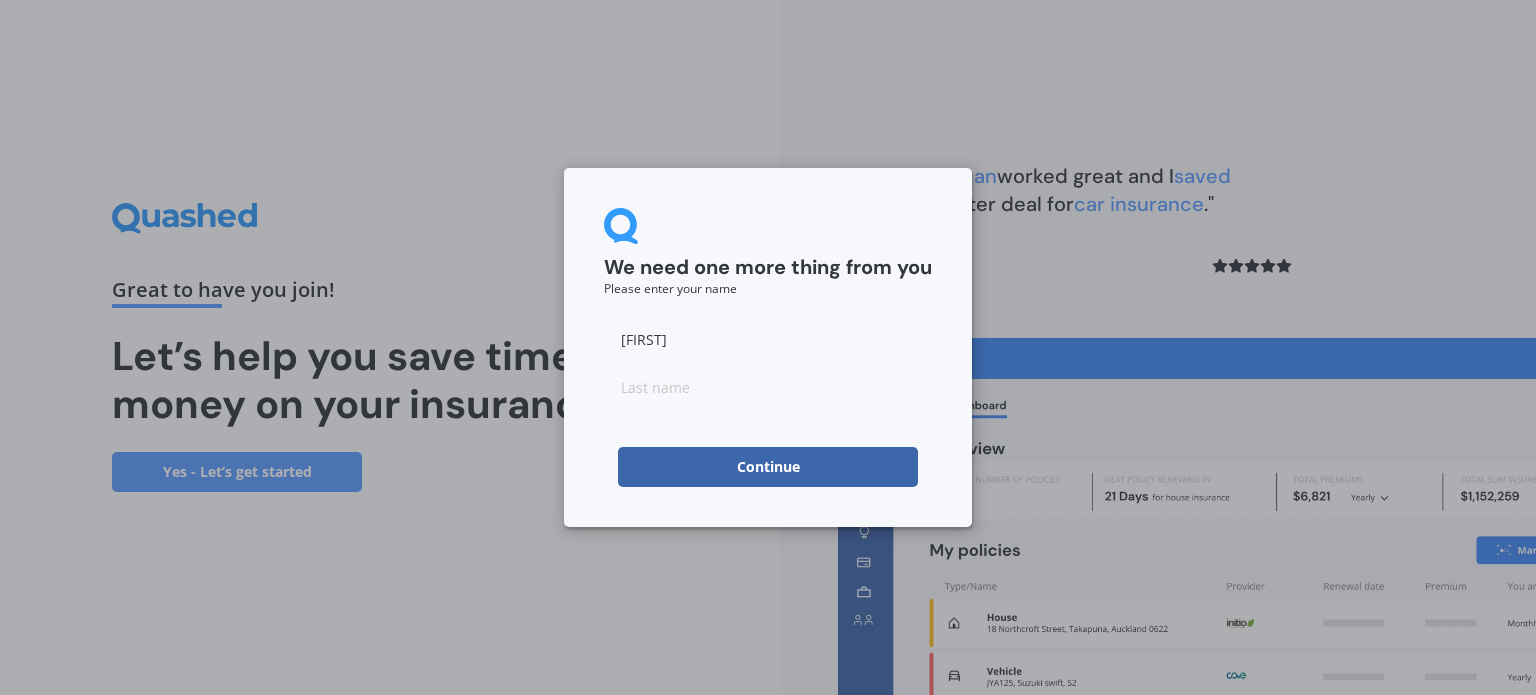 type on "[FIRST]" 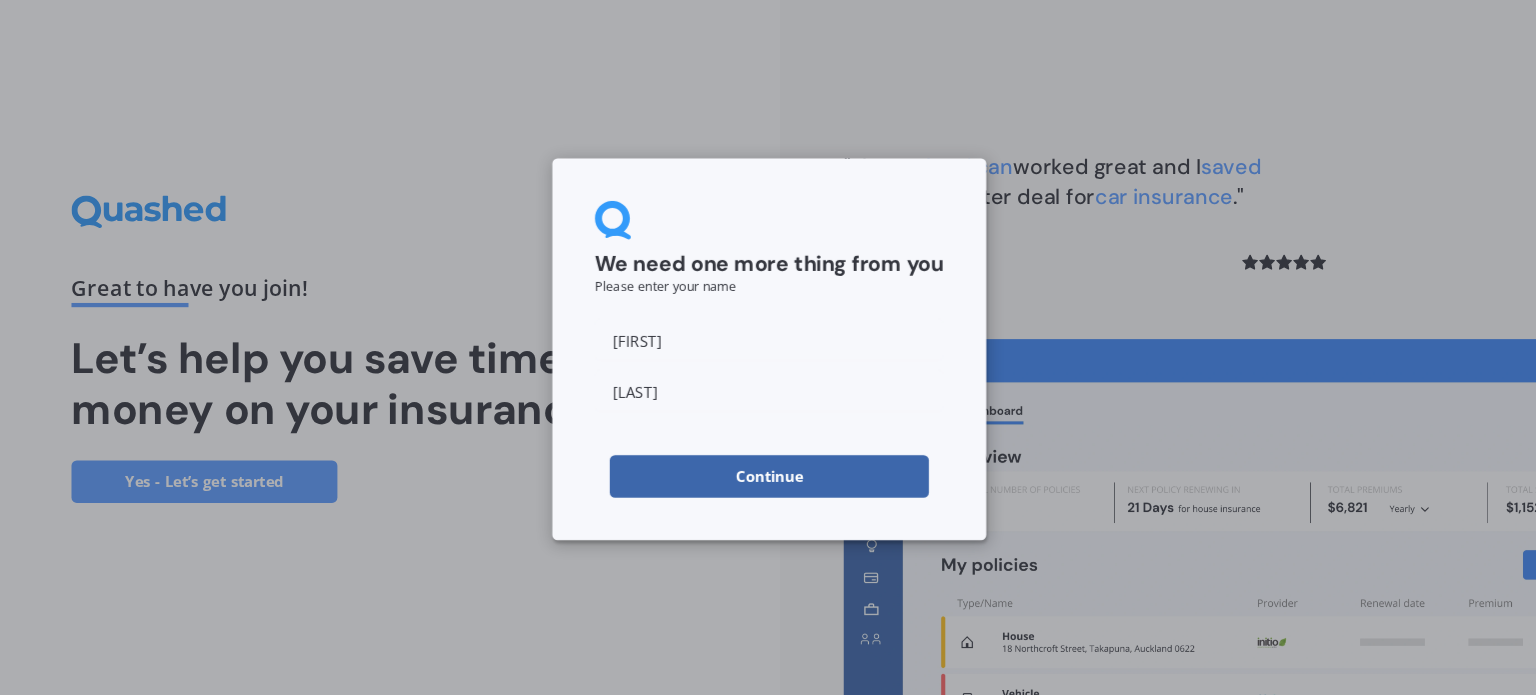 type on "[LAST]" 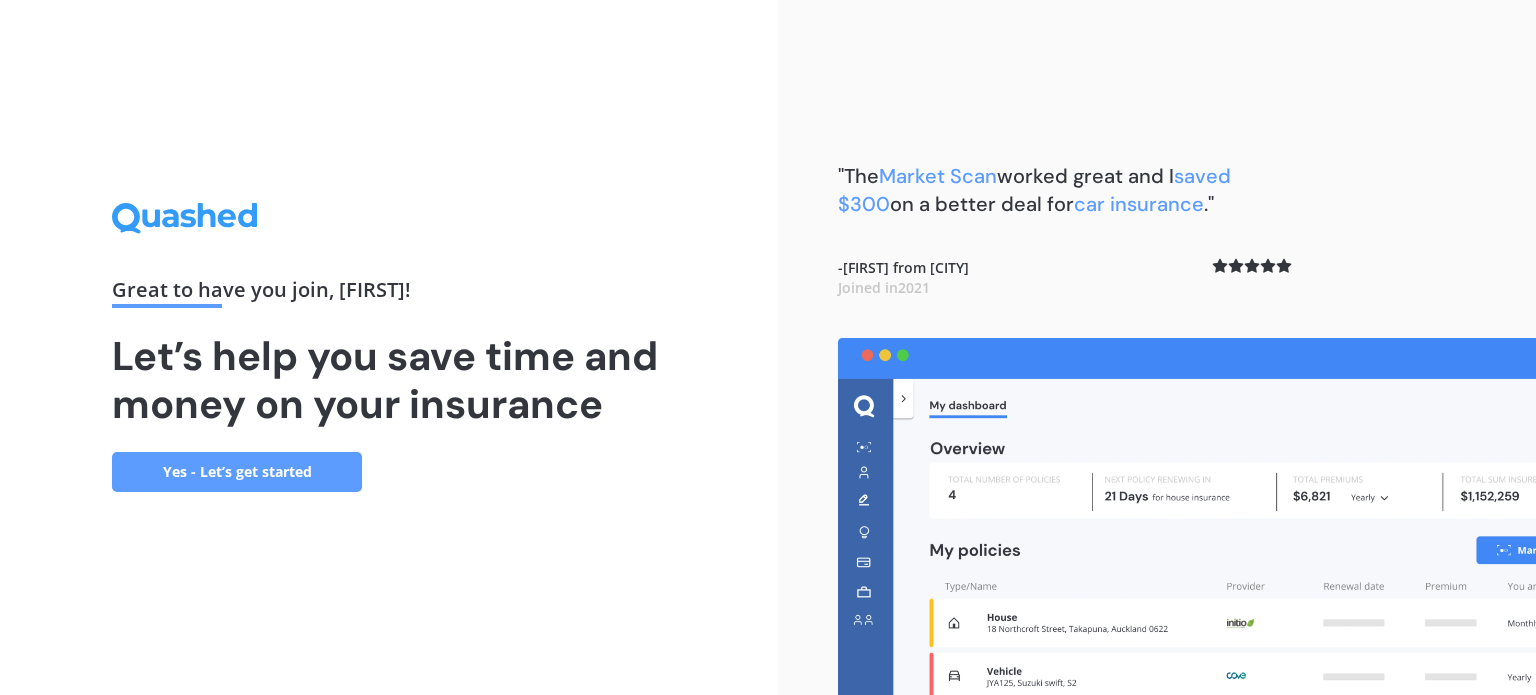 click on "Yes - Let’s get started" at bounding box center (237, 472) 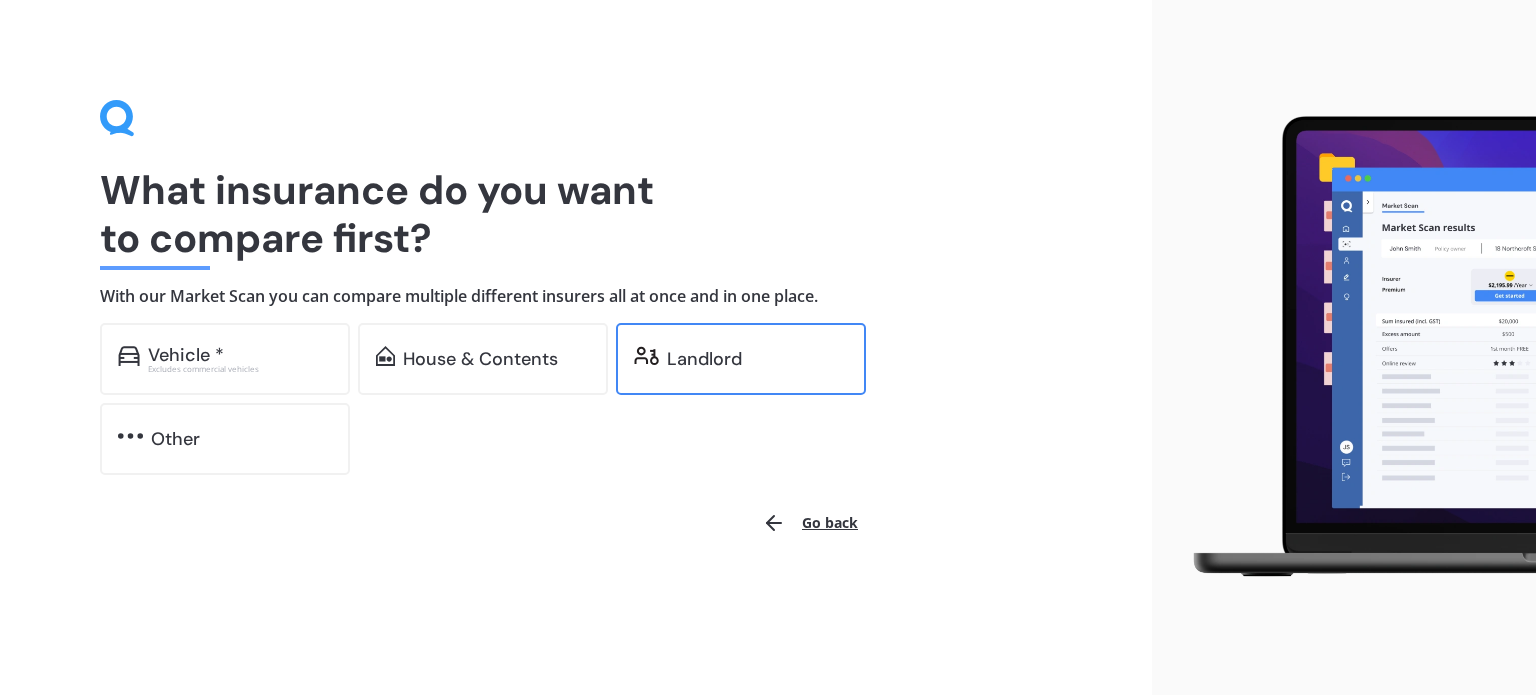 click on "Landlord" at bounding box center [741, 359] 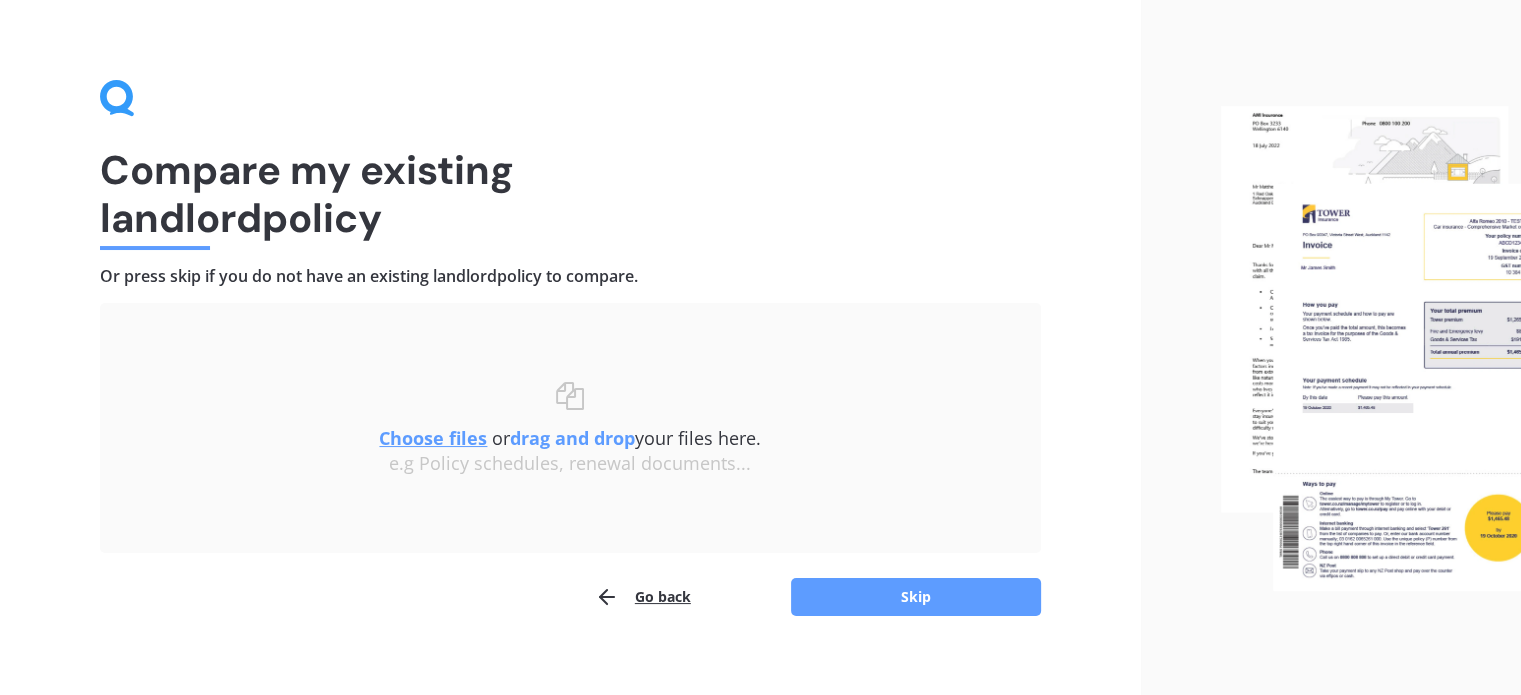 scroll, scrollTop: 41, scrollLeft: 0, axis: vertical 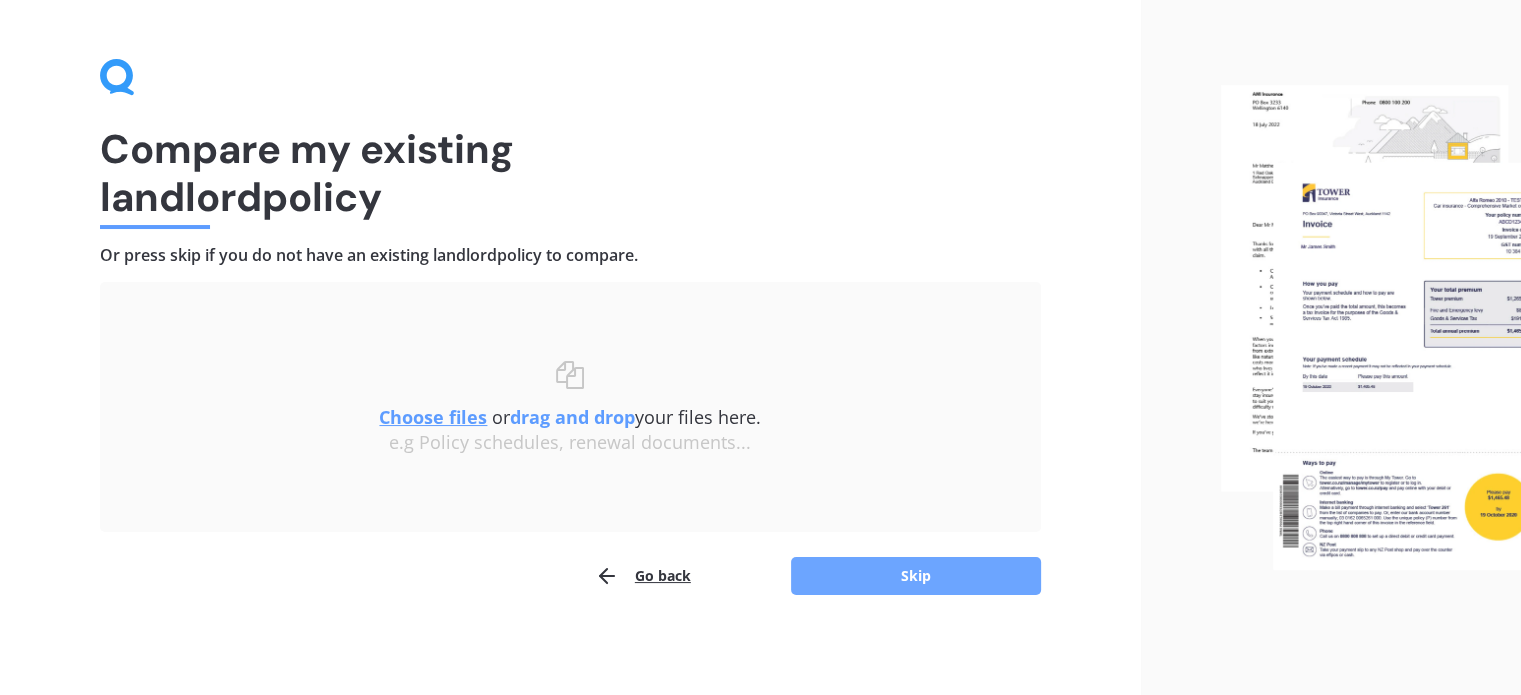 click on "Skip" at bounding box center (916, 576) 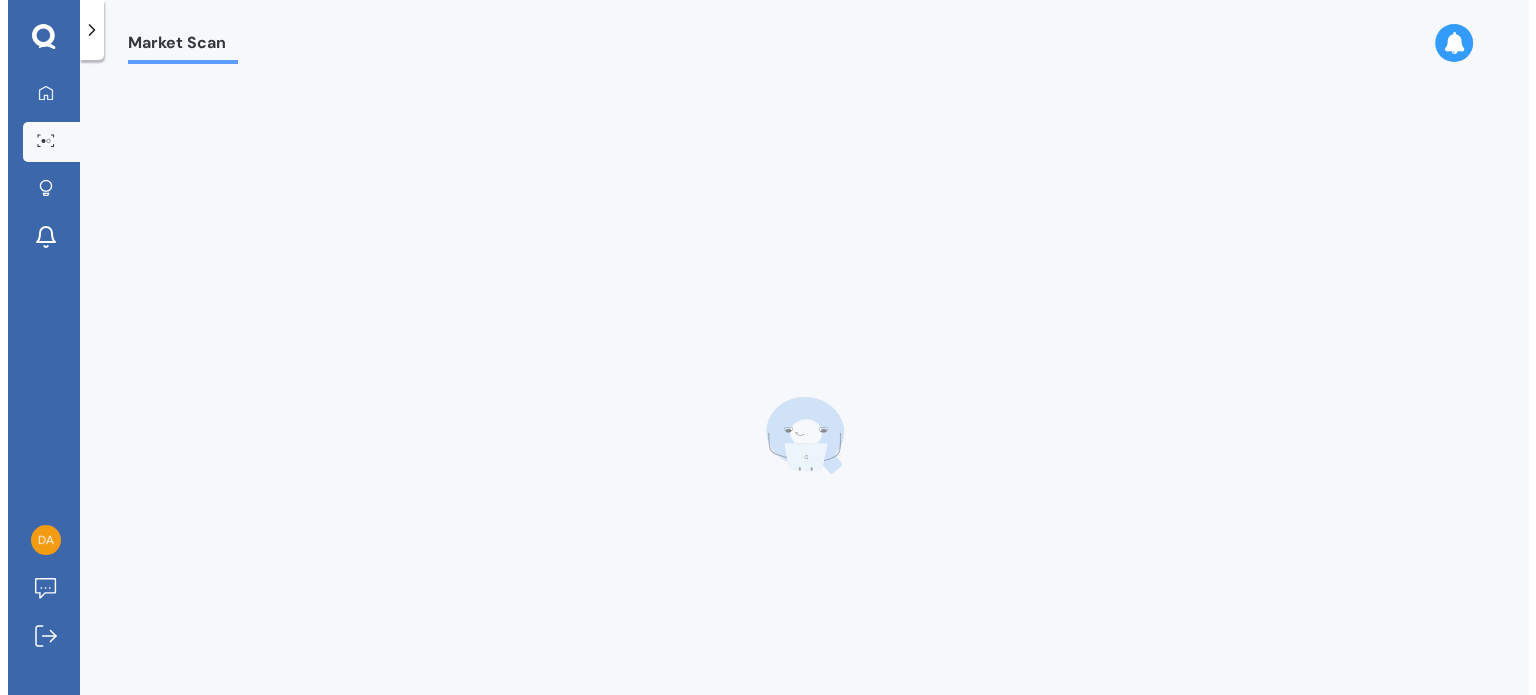 scroll, scrollTop: 0, scrollLeft: 0, axis: both 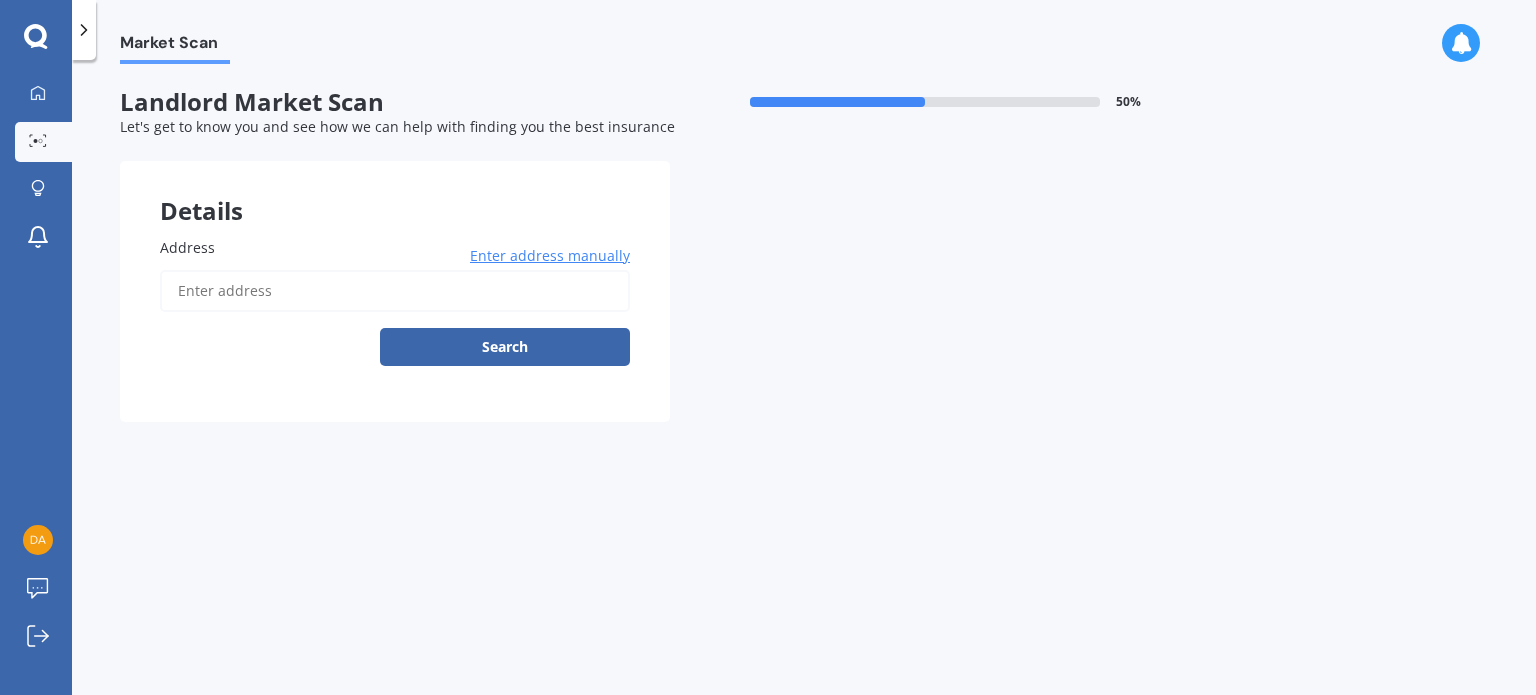 click on "Address" at bounding box center [395, 291] 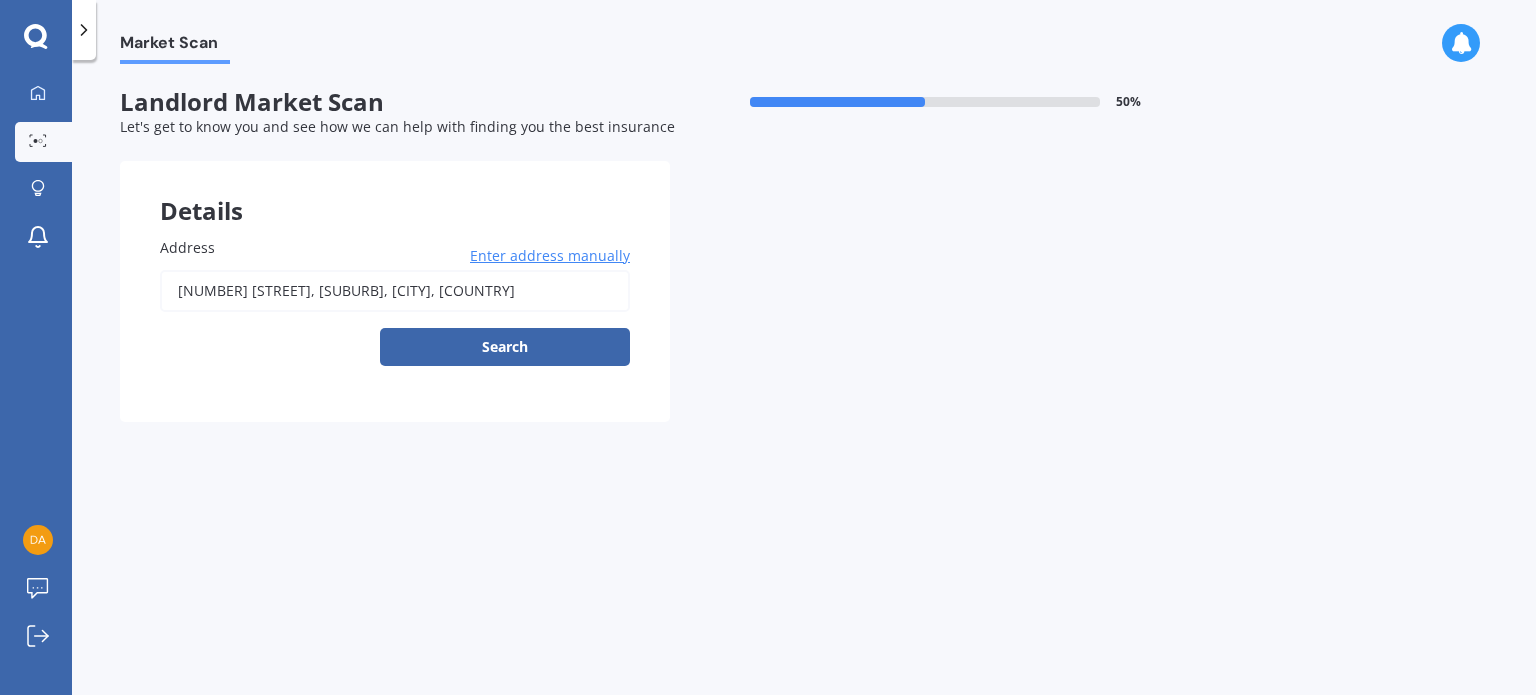 type on "[NUMBER] [STREET], [SUBURB], [CITY] [POSTAL_CODE]" 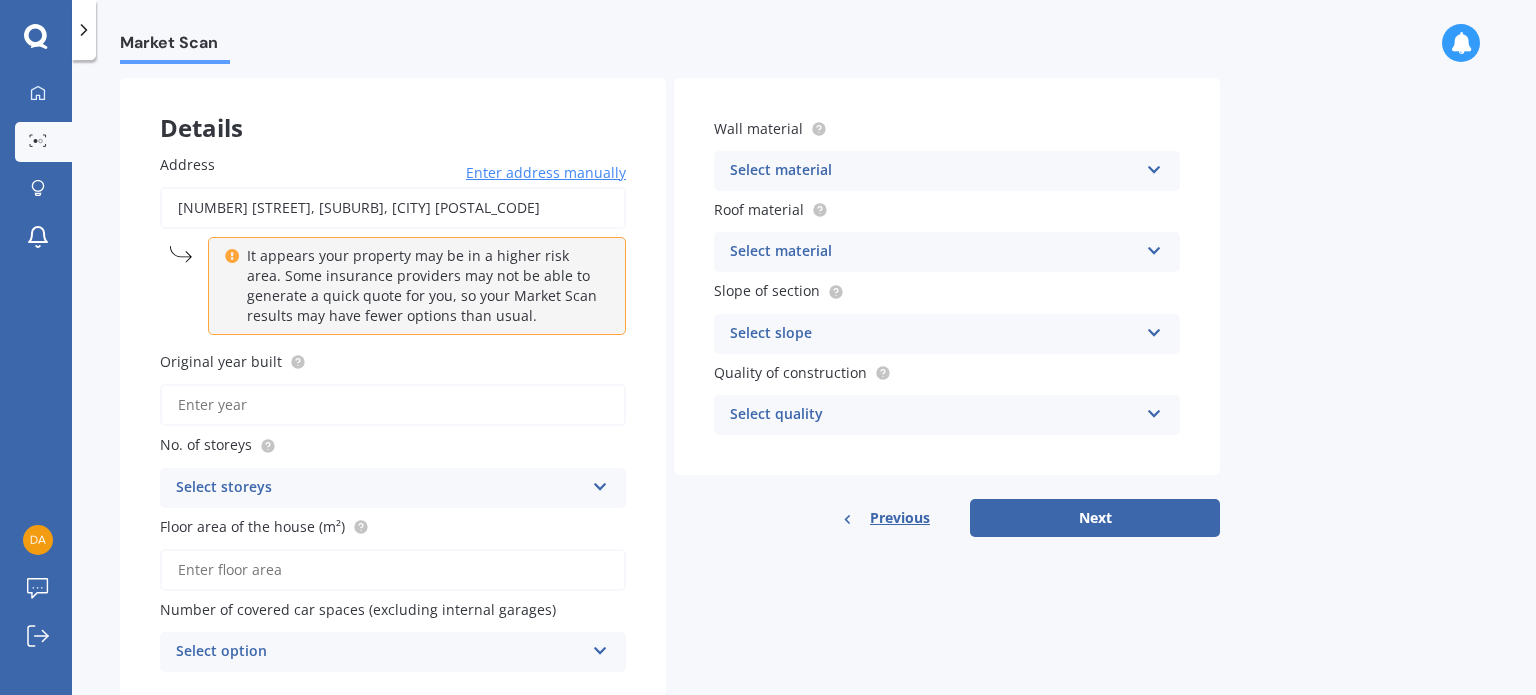 scroll, scrollTop: 84, scrollLeft: 0, axis: vertical 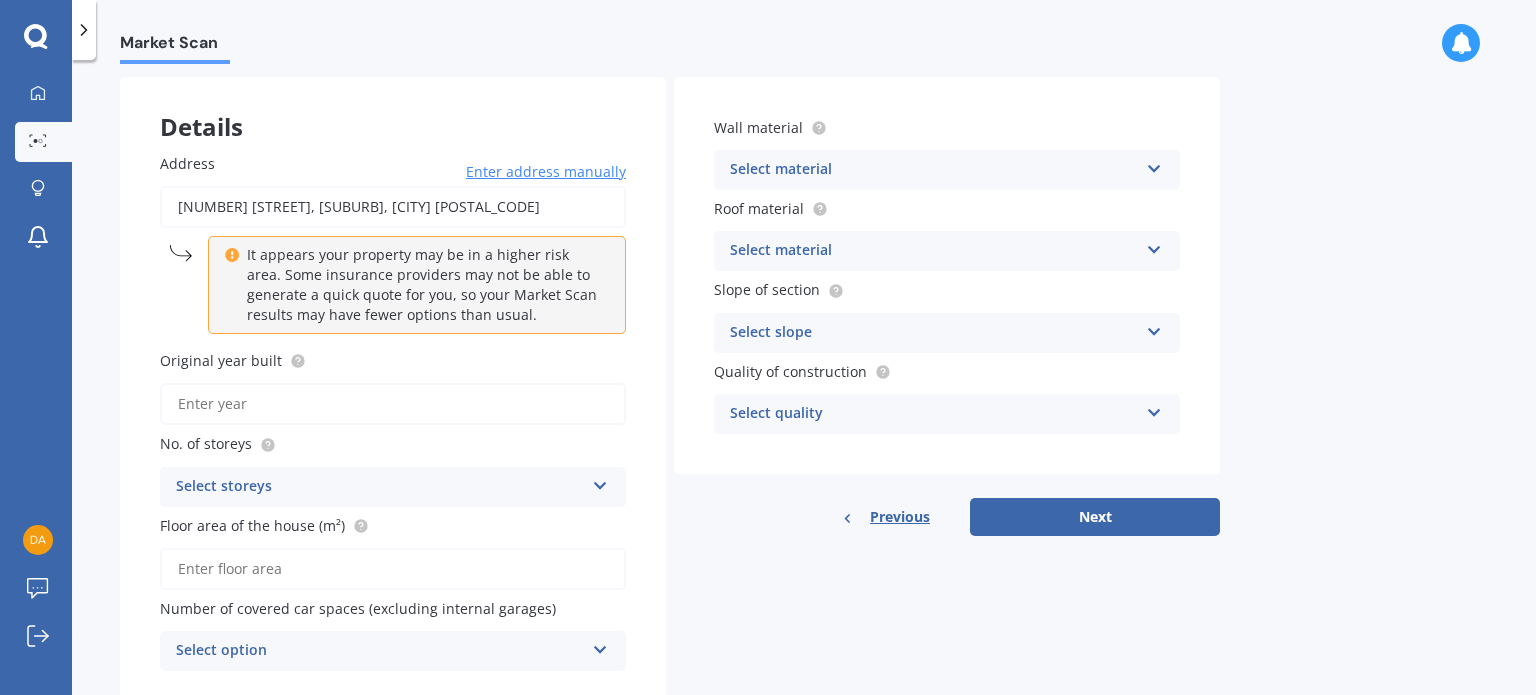 click on "Original year built" at bounding box center [393, 404] 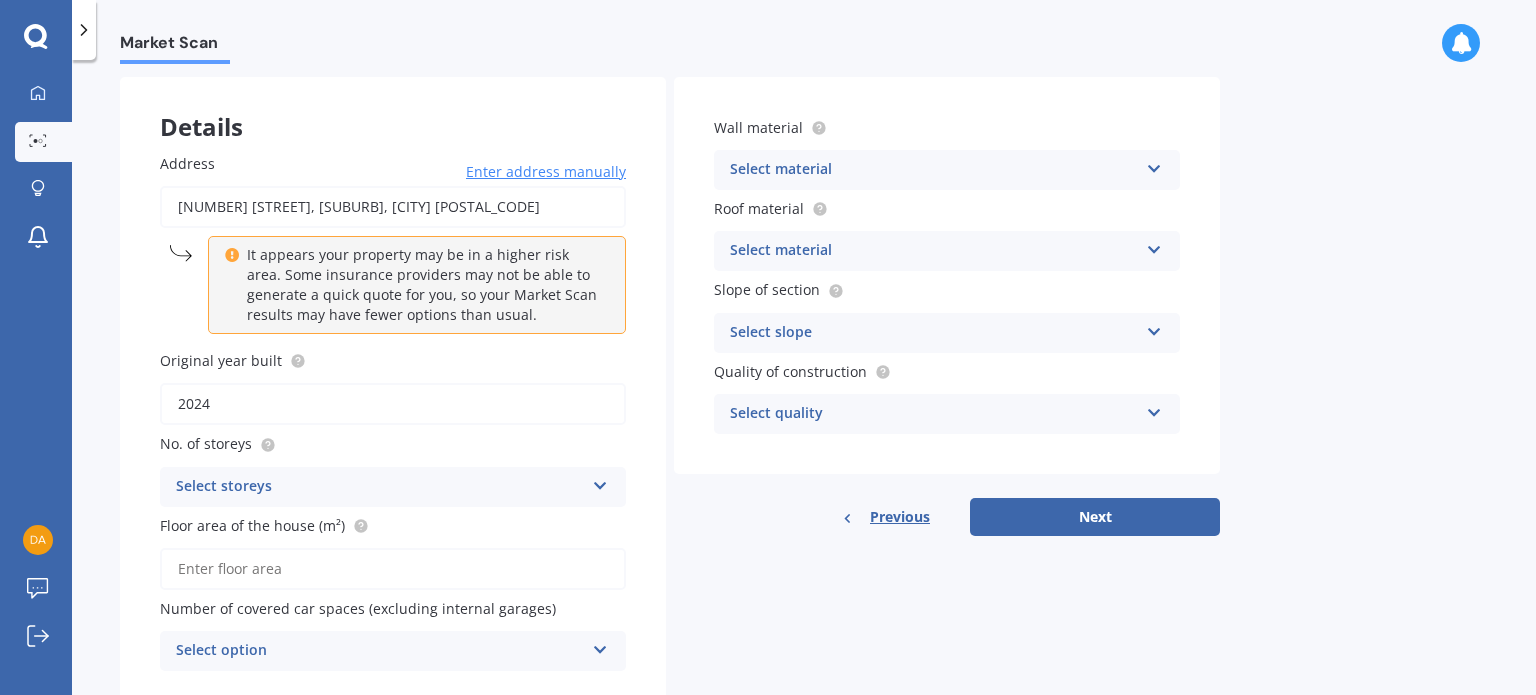 type on "2024" 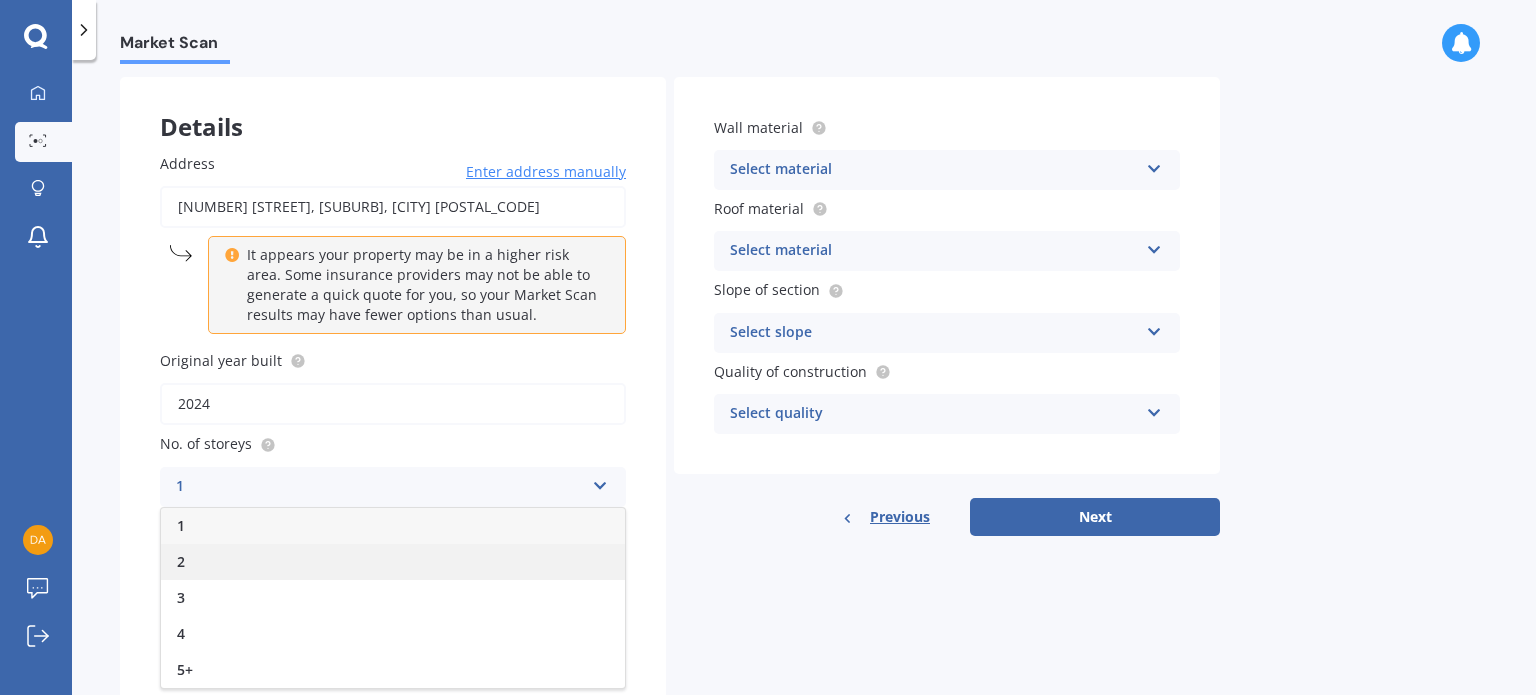click on "2" at bounding box center (393, 562) 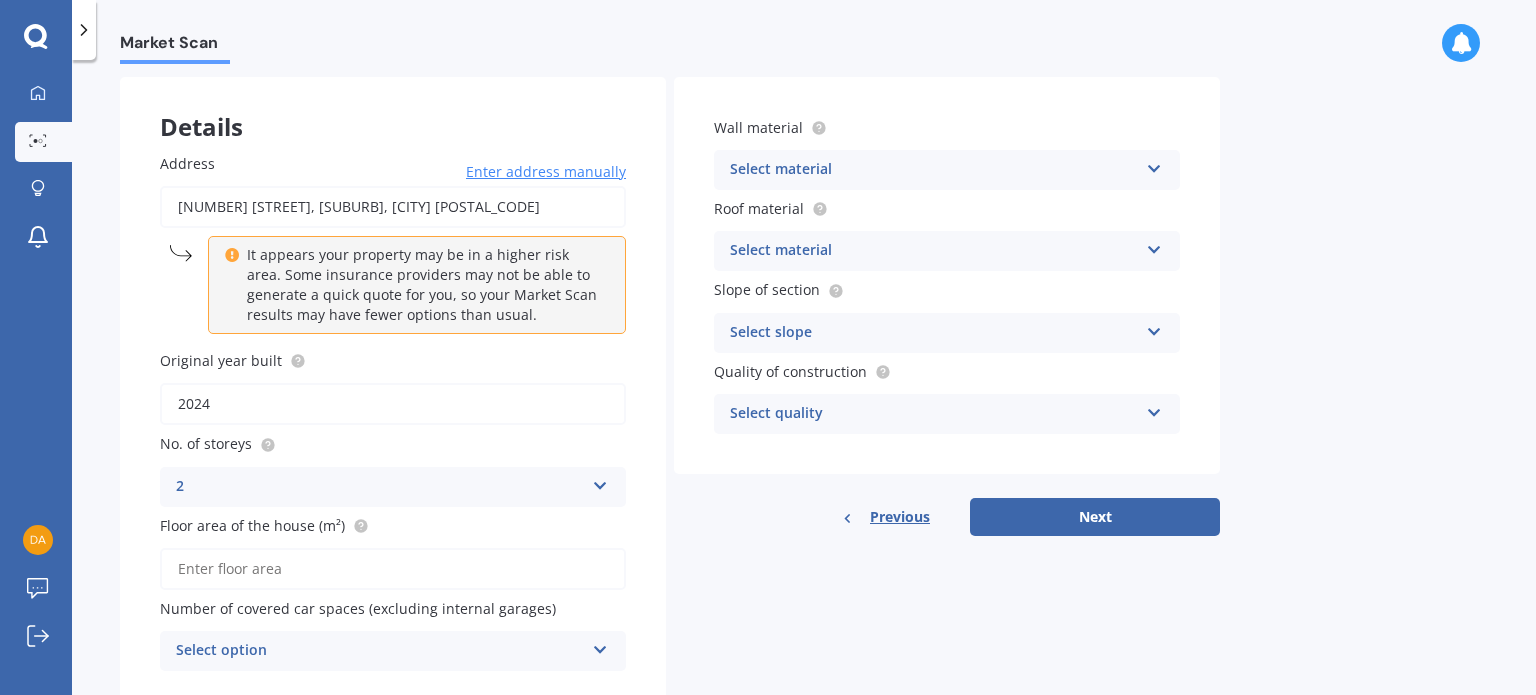 scroll, scrollTop: 150, scrollLeft: 0, axis: vertical 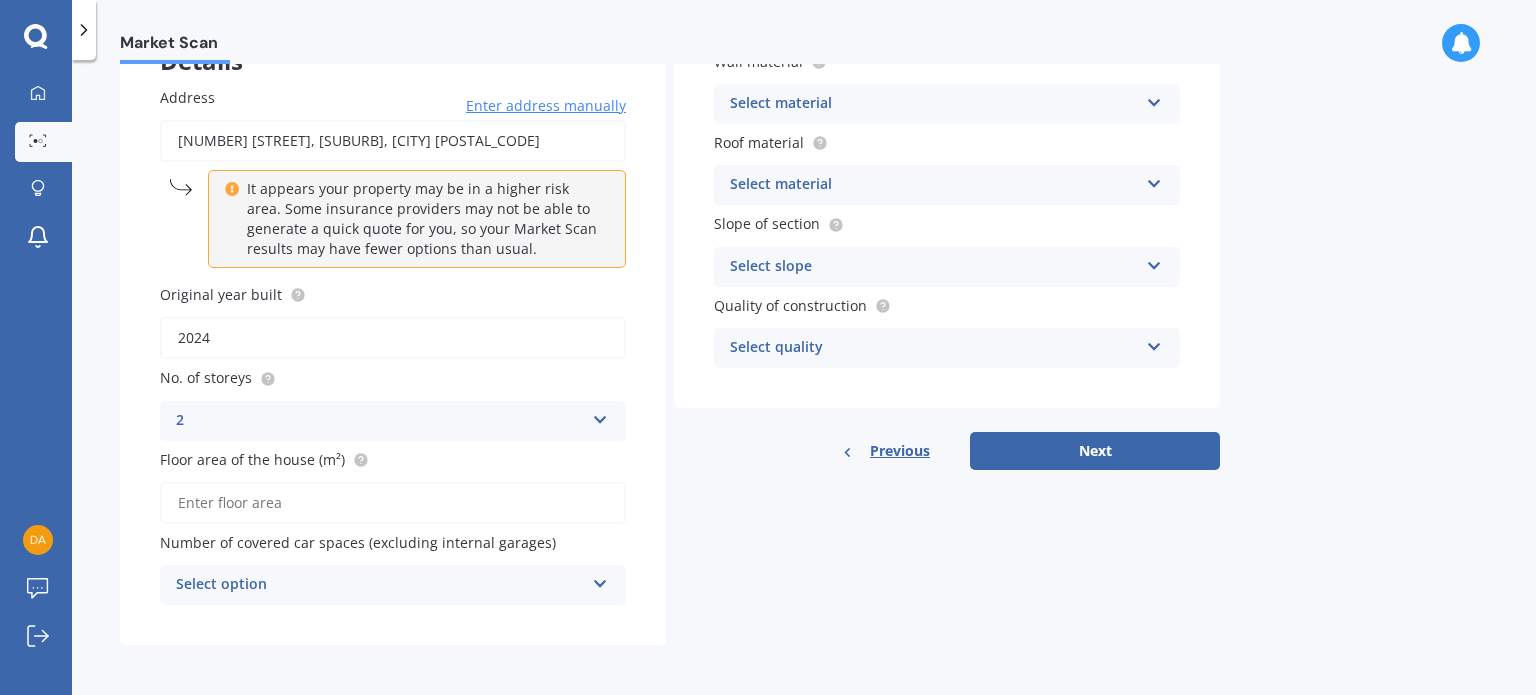 click on "Floor area of the house (m²)" at bounding box center (393, 503) 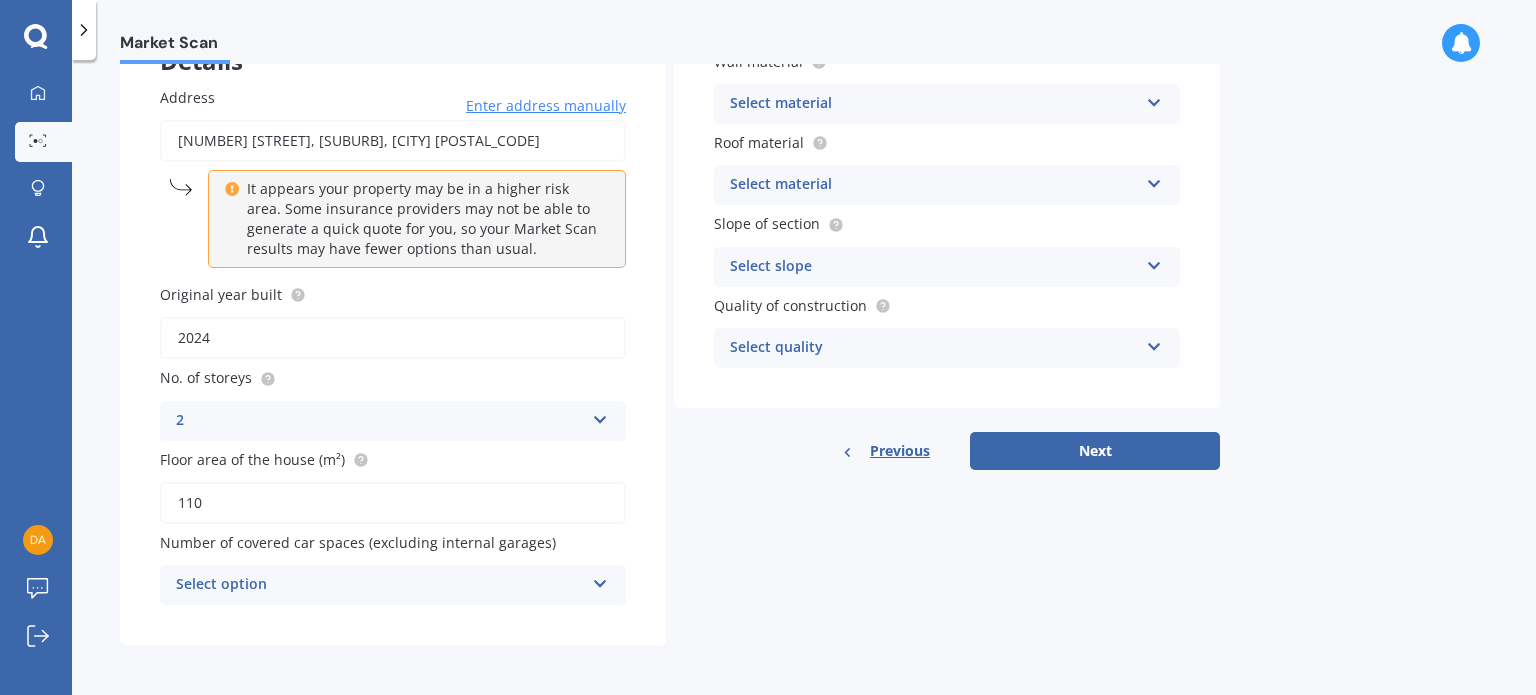 type on "110" 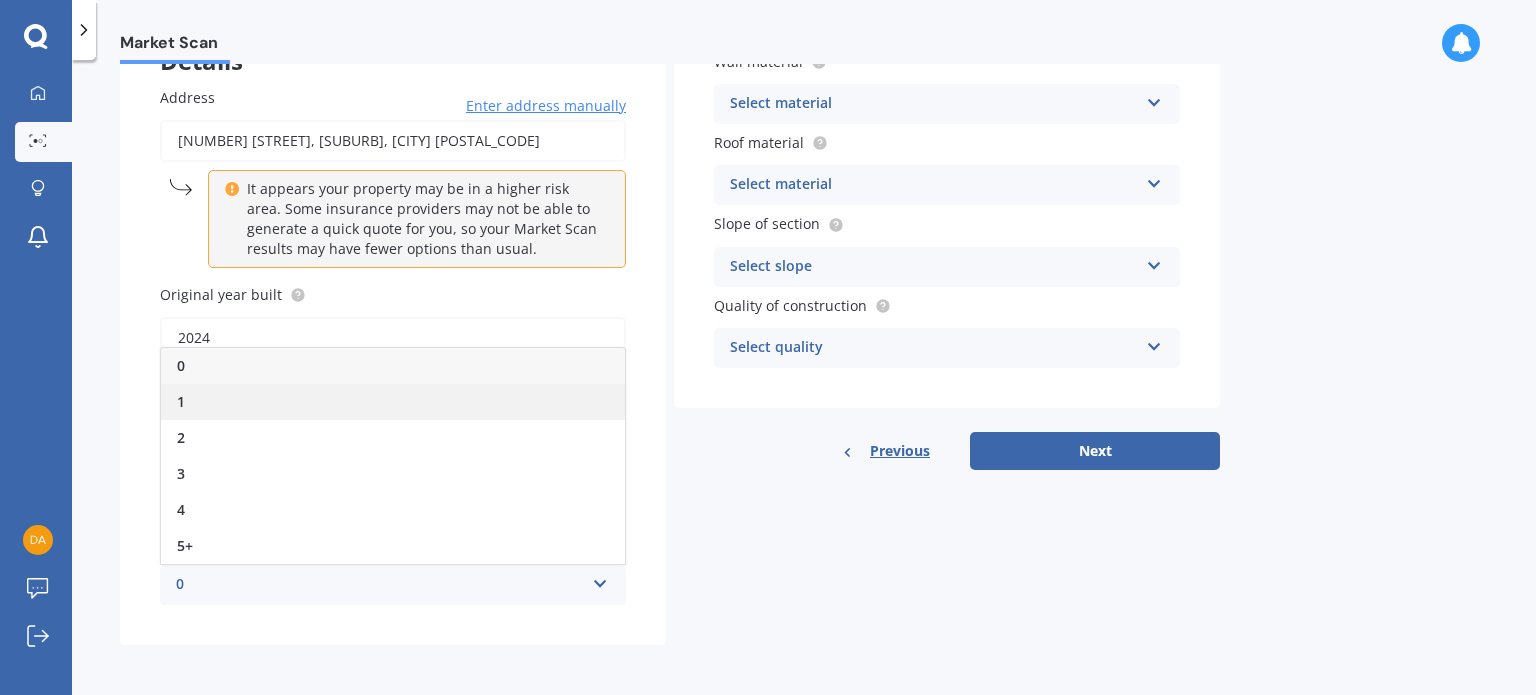 click on "1" at bounding box center [393, 402] 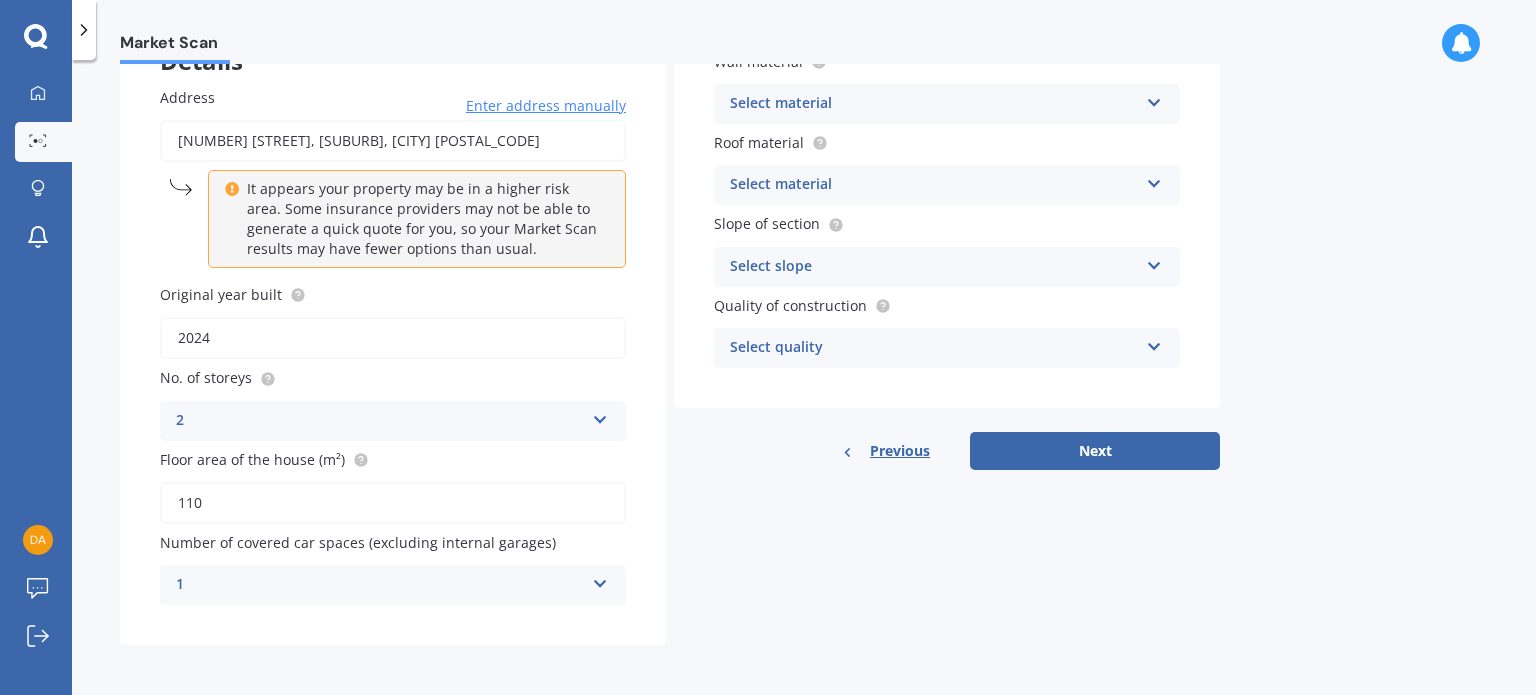 click on "110" at bounding box center (393, 503) 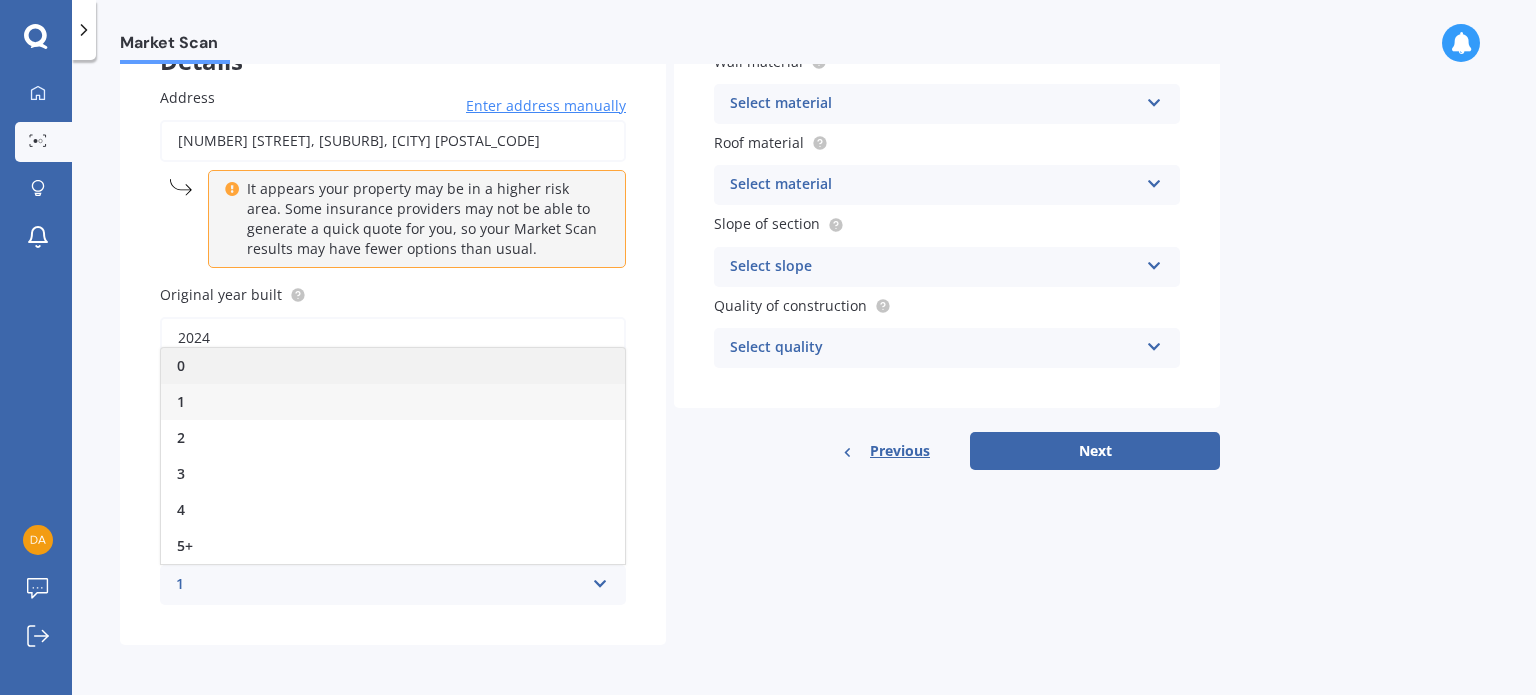 click on "0" at bounding box center (393, 366) 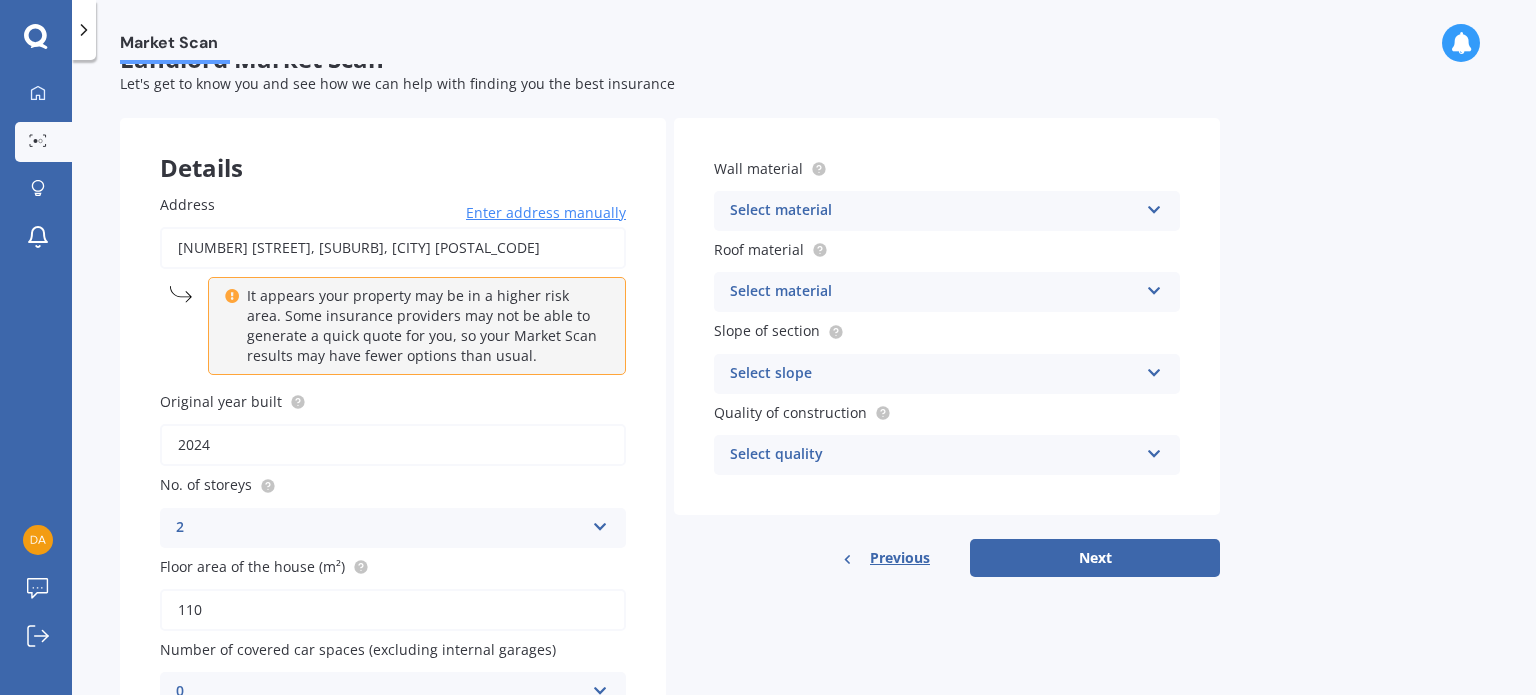 scroll, scrollTop: 42, scrollLeft: 0, axis: vertical 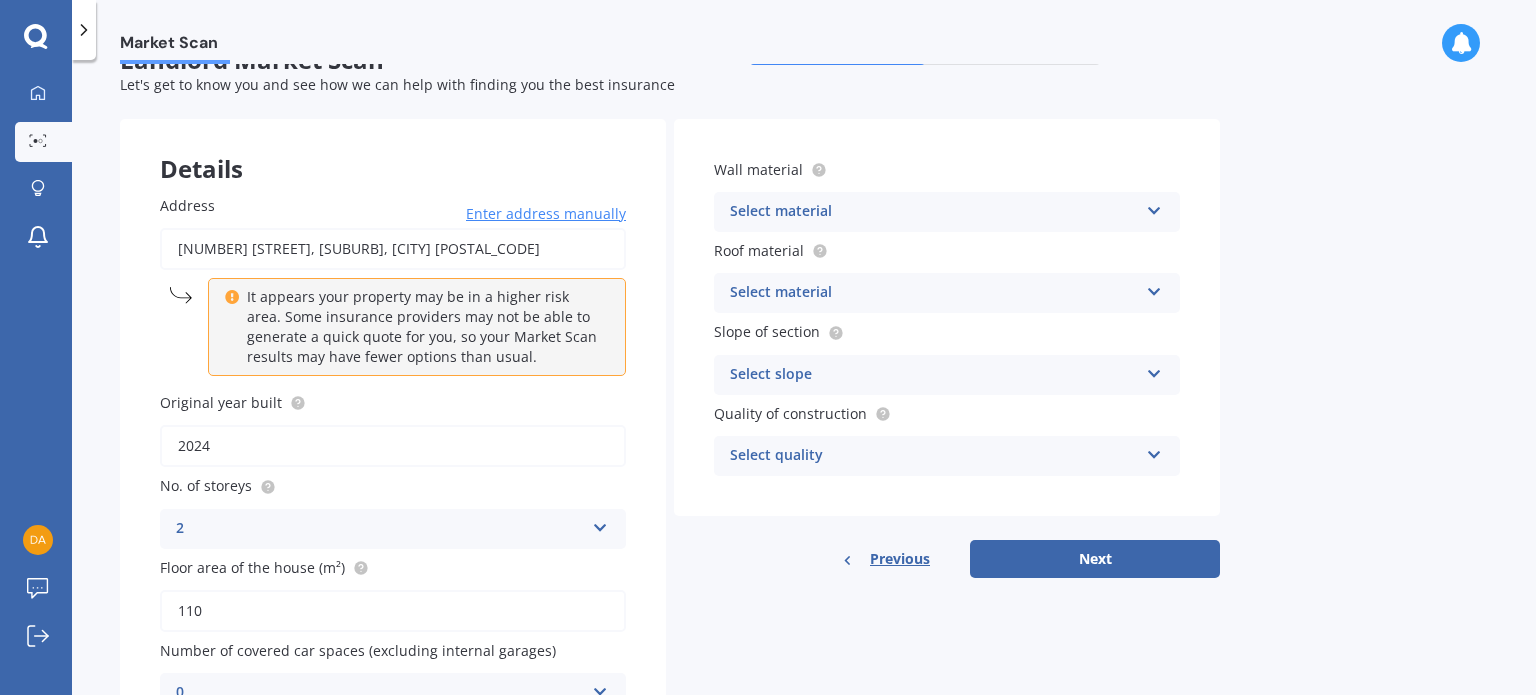 click on "Select material" at bounding box center (934, 212) 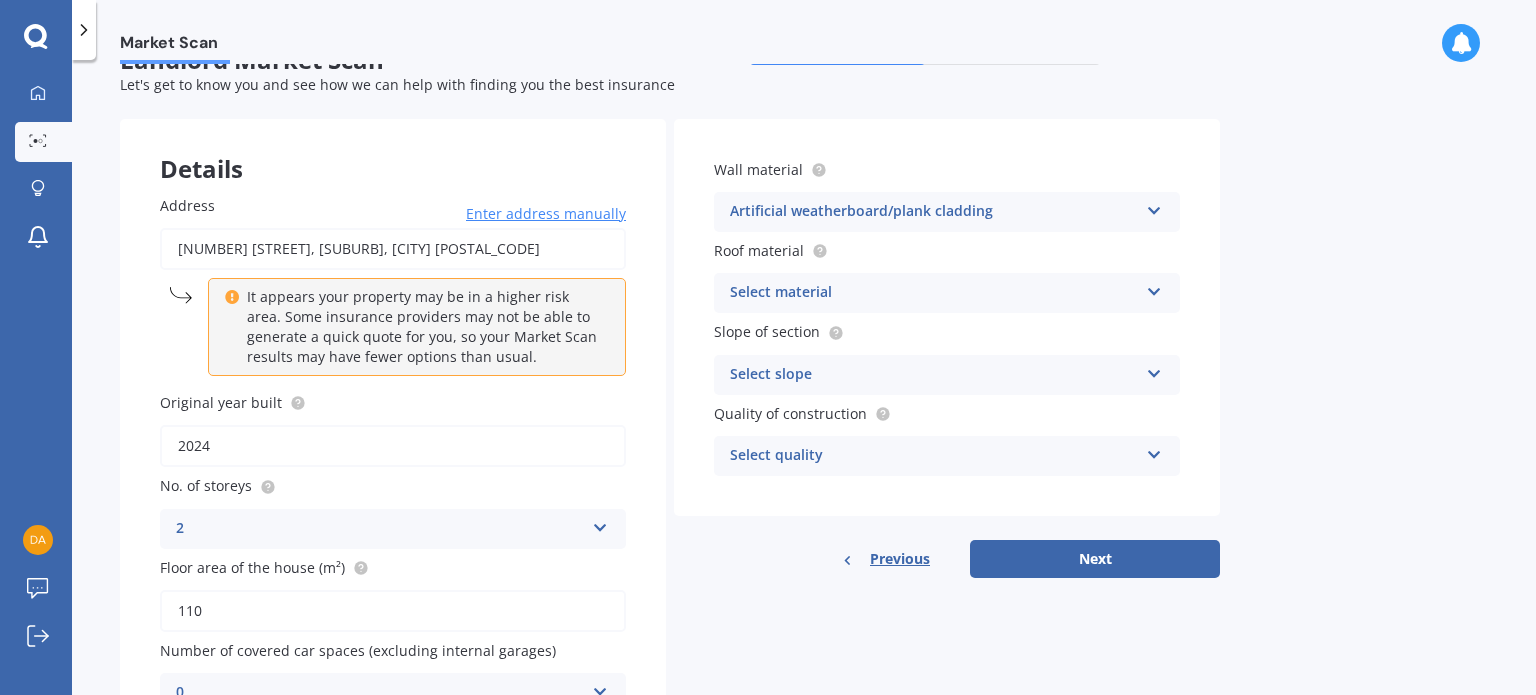 click on "Details Address [NUMBER] [STREET], [SUBURB], [CITY] [POSTAL_CODE] Enter address manually It appears your property may be in a higher risk area. Some insurance providers may not be able to generate a quick quote for you, so your Market Scan results may have fewer options than usual. Search Original year built [YEAR] No. of storeys [NUMBER] [NUMBER] [NUMBER] [NUMBER] [NUMBER]+ Floor area of the house (m²) [NUMBER] Number of covered car spaces (excluding internal garages) [NUMBER] [NUMBER] [NUMBER] [NUMBER] [NUMBER]+ Wall material Artificial weatherboard/plank cladding Artificial weatherboard/plank cladding Blockwork Brick veneer Double brick Mud brick Other Rockcote/EPS Sheet cladding Solid brickwork Stonework solid Stonework veneer Stucco Weatherboard/plank cladding Roof material Select material Flat fibre cement Flat fibre cement Flat membrane Flat metal covering Pitched concrete tiles Pitched fibre cement covering Pitched metal covering Pitched slate Pitched terracotta tiles Pitched timber shingles Other Slope of section Select slope Flat or gentle slope (up to about 5°) Select quality High" at bounding box center [670, 436] 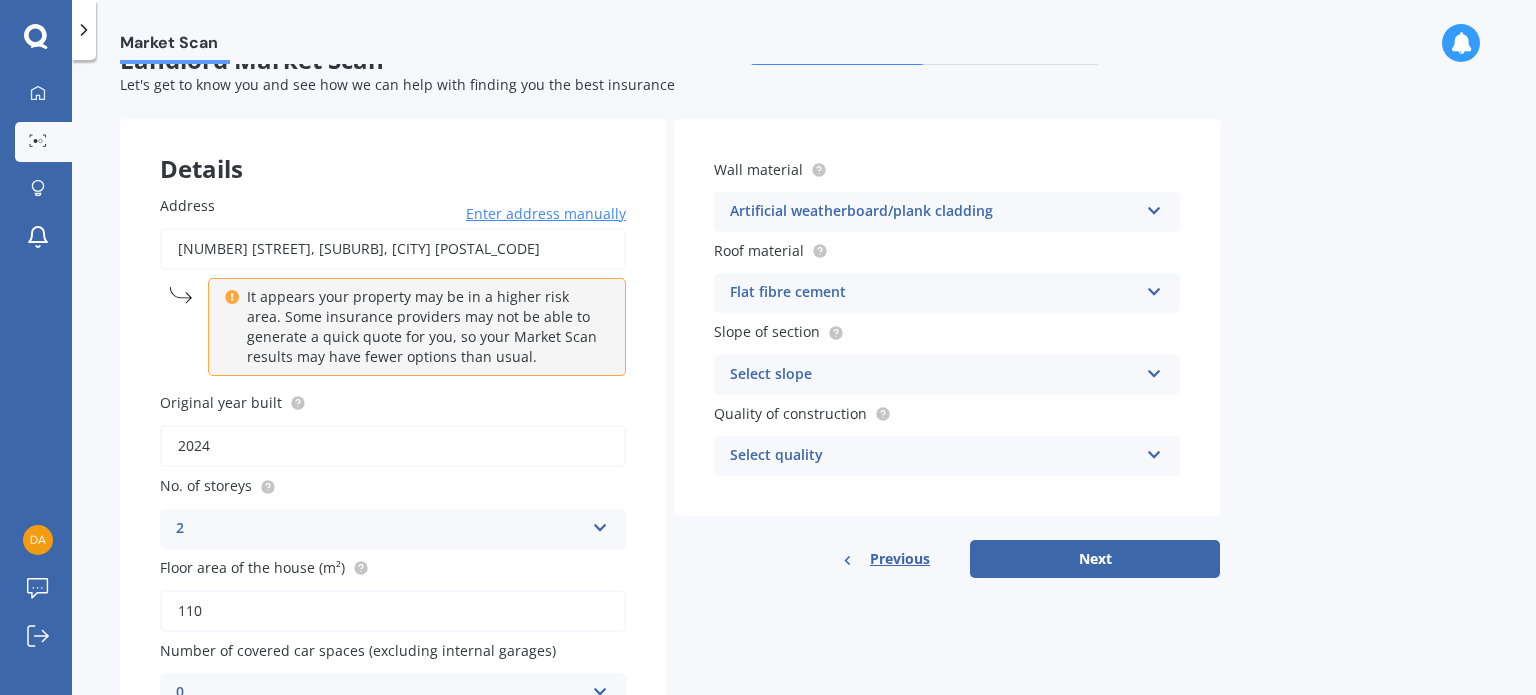 click on "Previous Next" at bounding box center [947, 559] 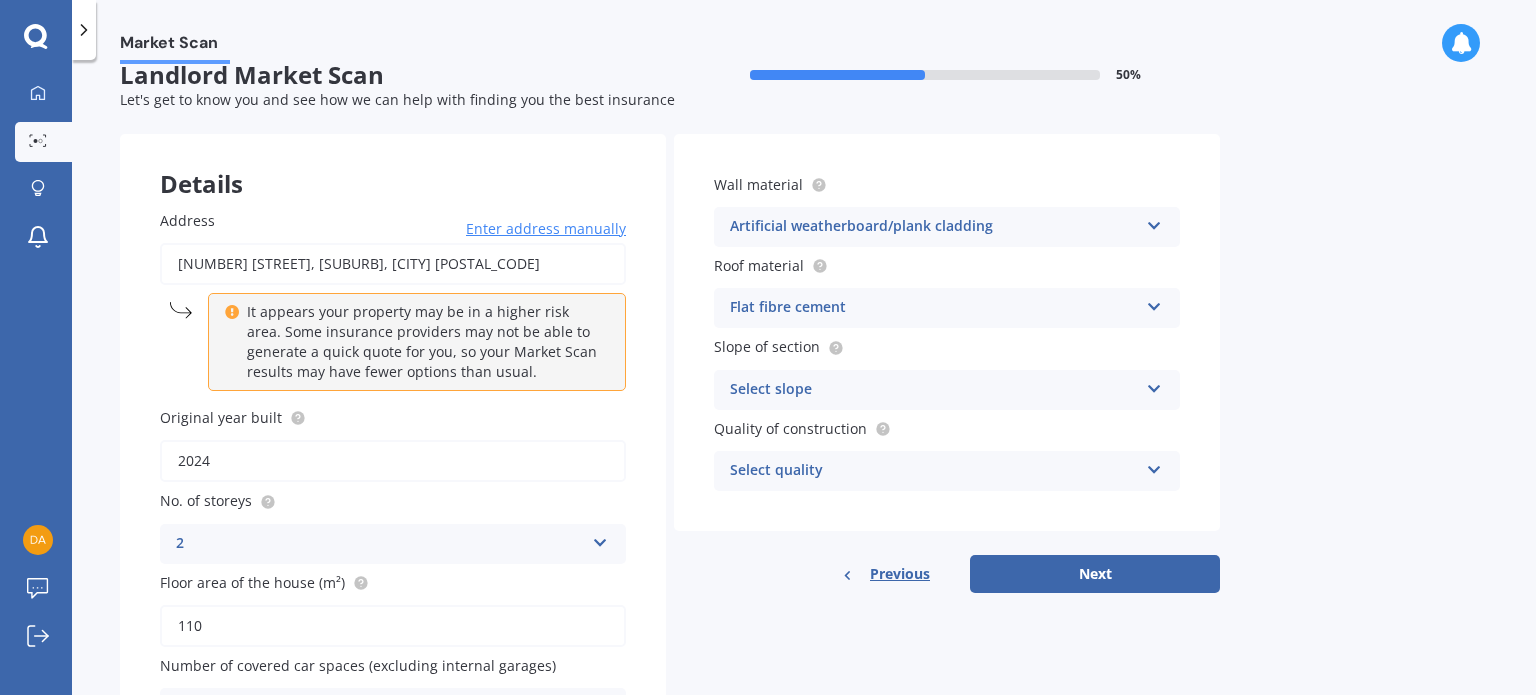 scroll, scrollTop: 10, scrollLeft: 0, axis: vertical 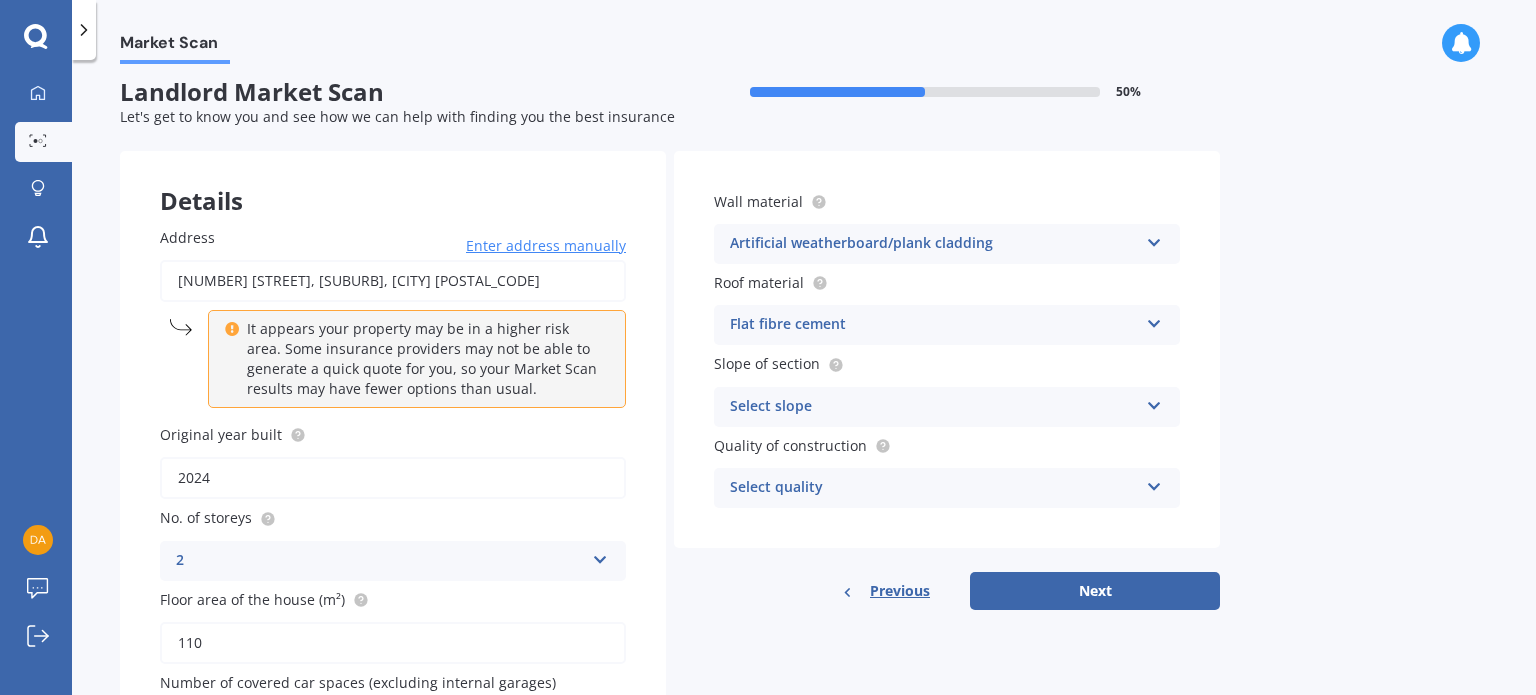 click on "Artificial weatherboard/plank cladding Artificial weatherboard/plank cladding Blockwork Brick veneer Double brick Mud brick Other Rockcote/EPS Sheet cladding Solid brickwork Stonework solid Stonework veneer Stucco Weatherboard/plank cladding" at bounding box center [947, 244] 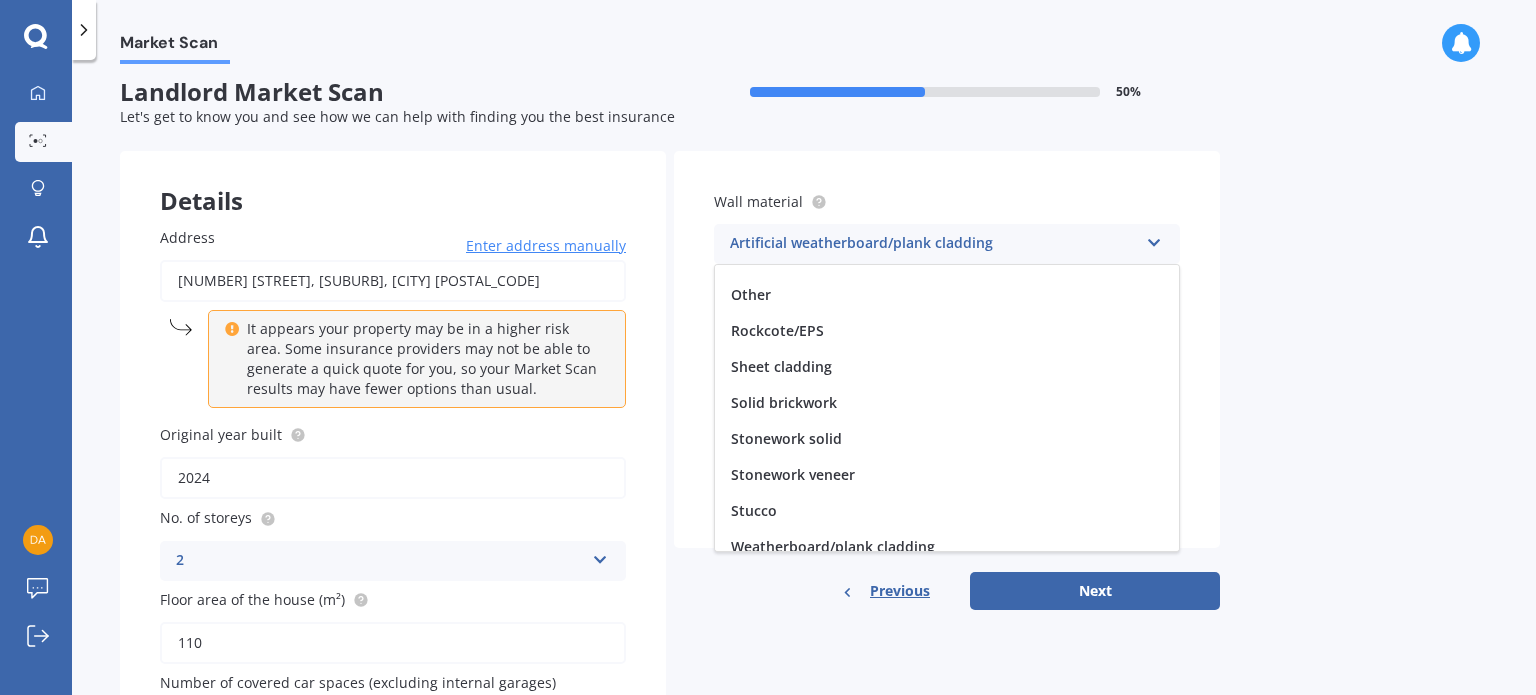 scroll, scrollTop: 181, scrollLeft: 0, axis: vertical 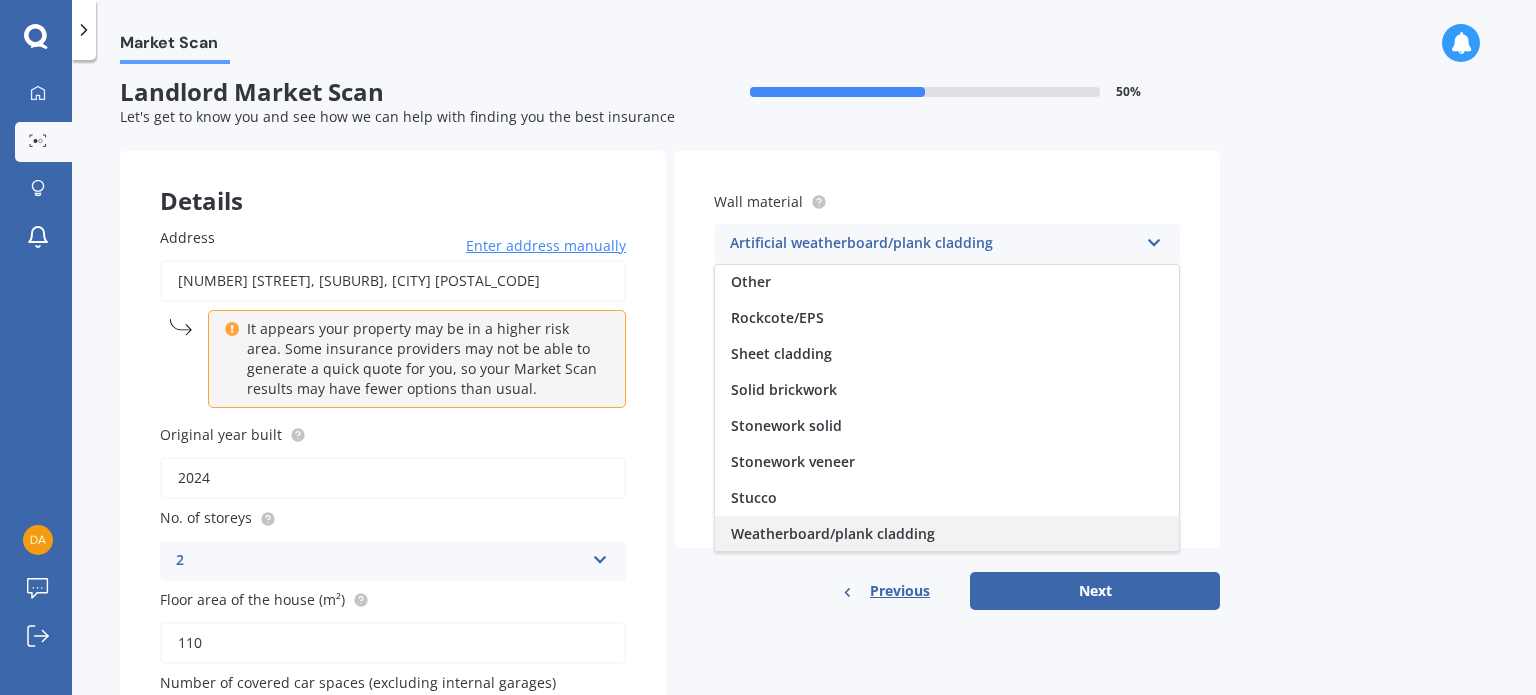 click on "Weatherboard/plank cladding" at bounding box center [833, 533] 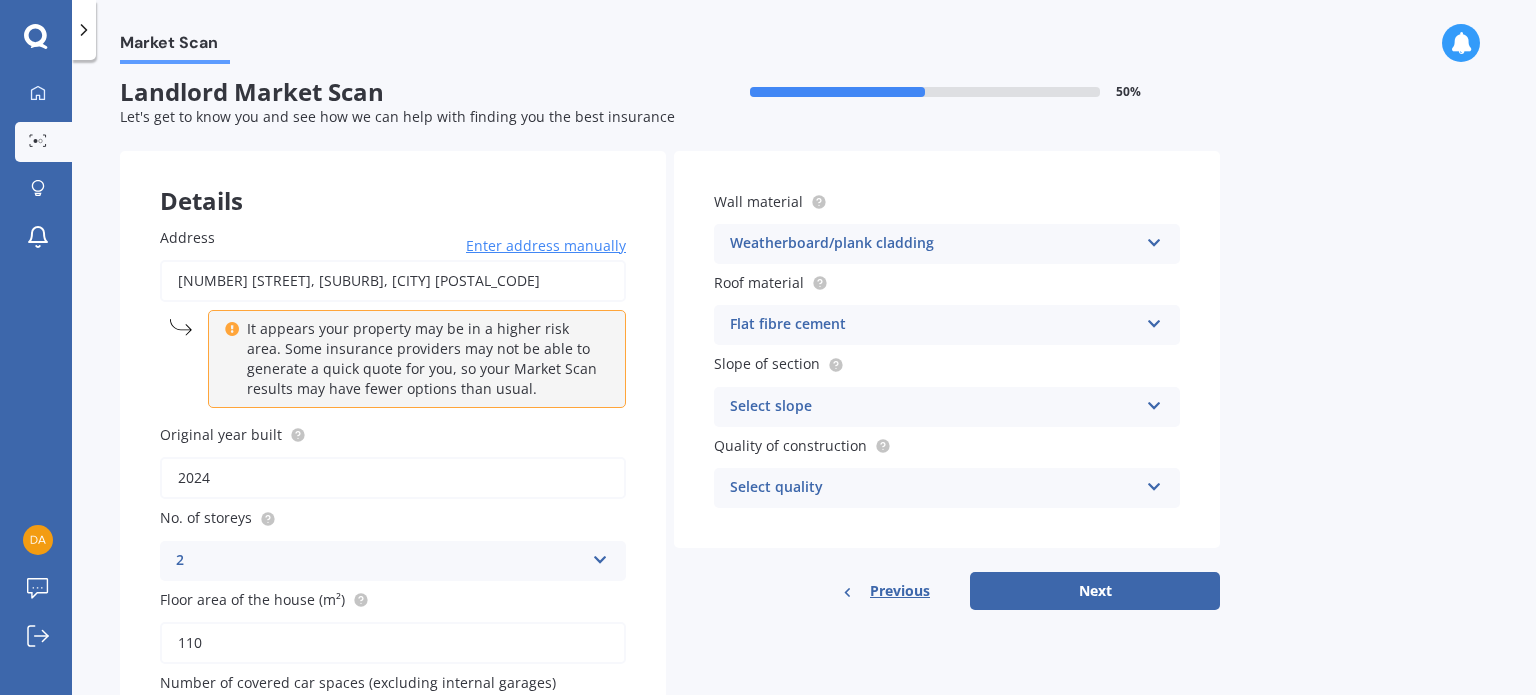 click on "Flat fibre cement" at bounding box center [934, 325] 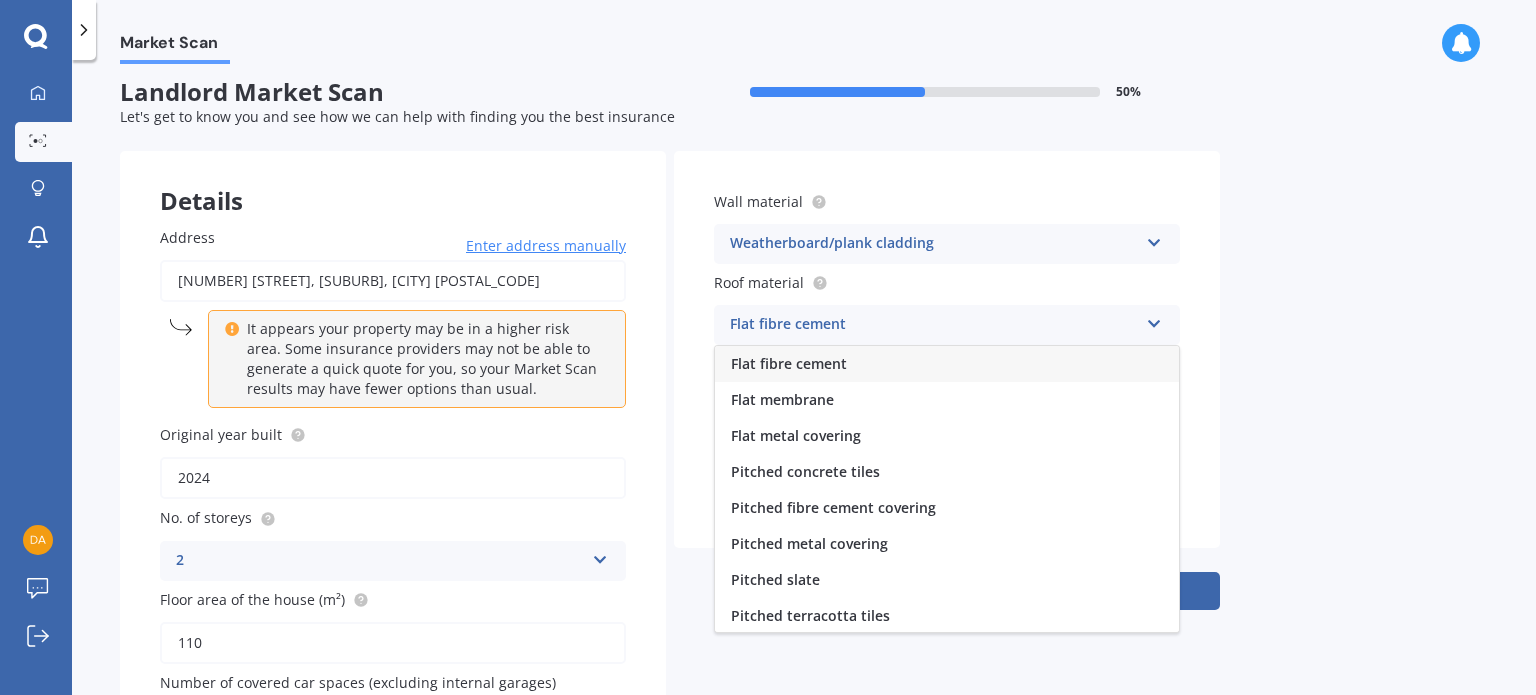 click on "Weatherboard/plank cladding" at bounding box center [934, 244] 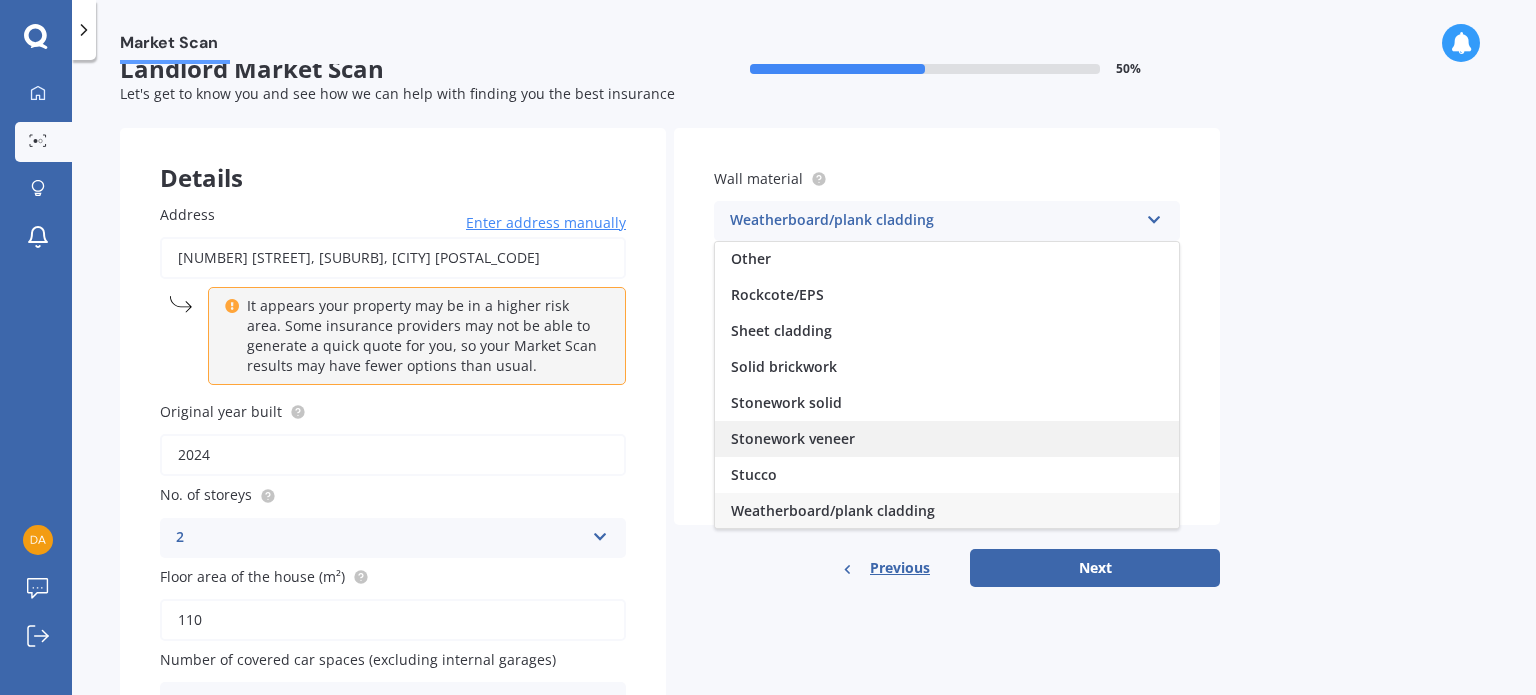 scroll, scrollTop: 31, scrollLeft: 0, axis: vertical 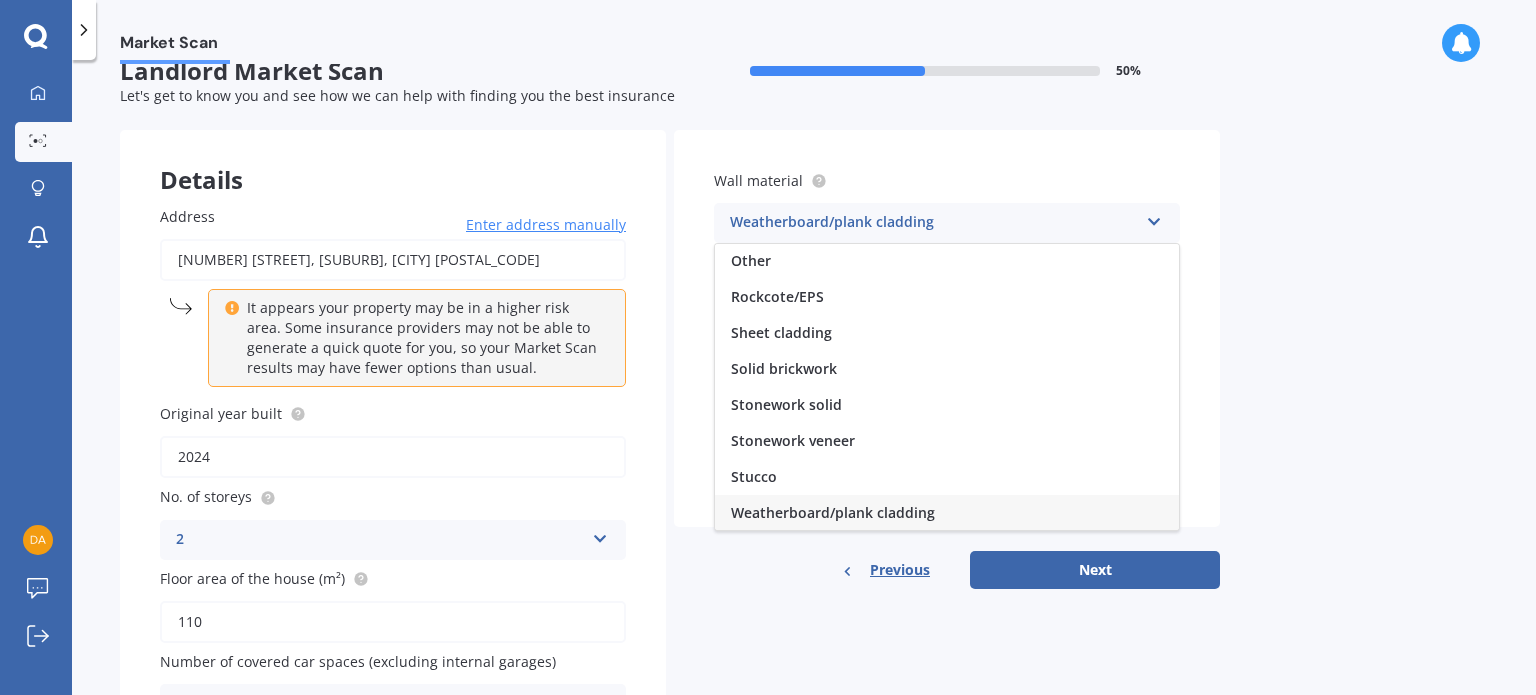 click on "Weatherboard/plank cladding" at bounding box center (833, 512) 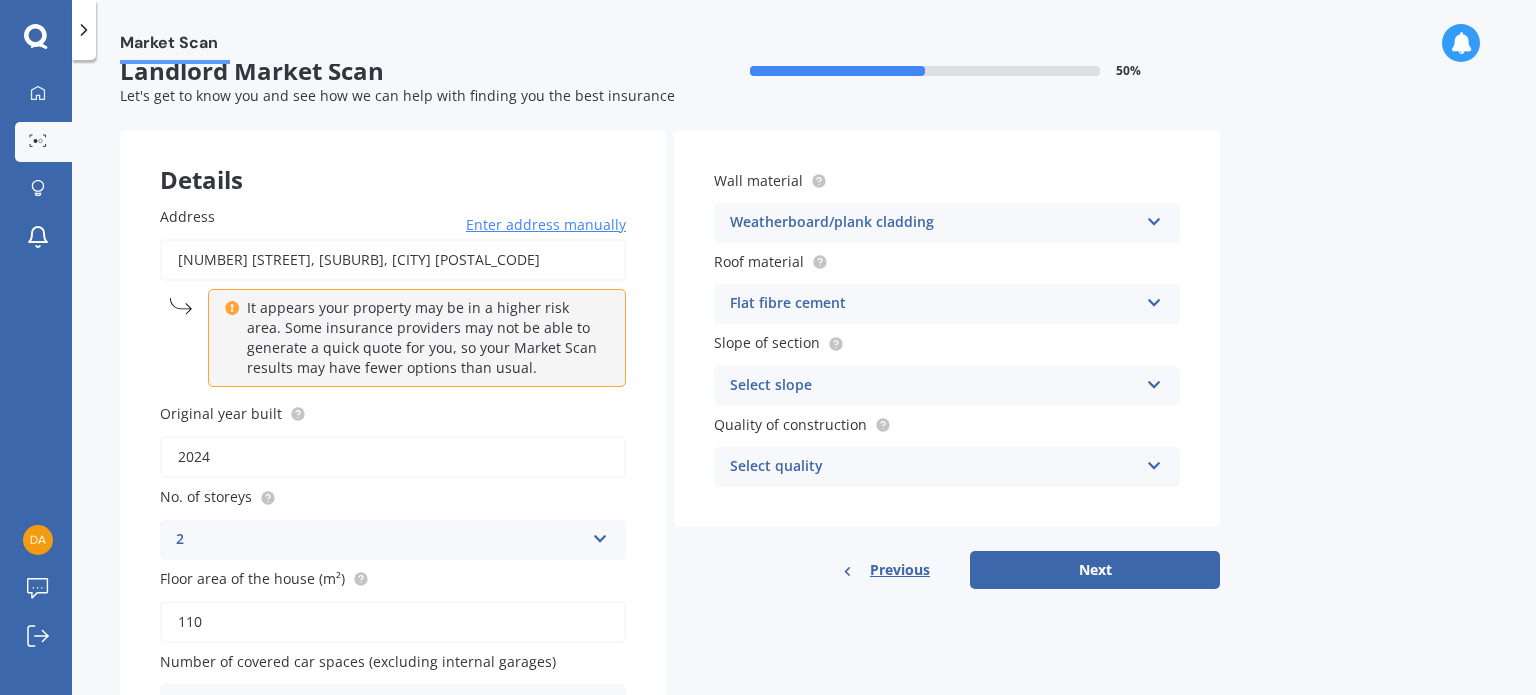 click on "Flat fibre cement" at bounding box center (934, 304) 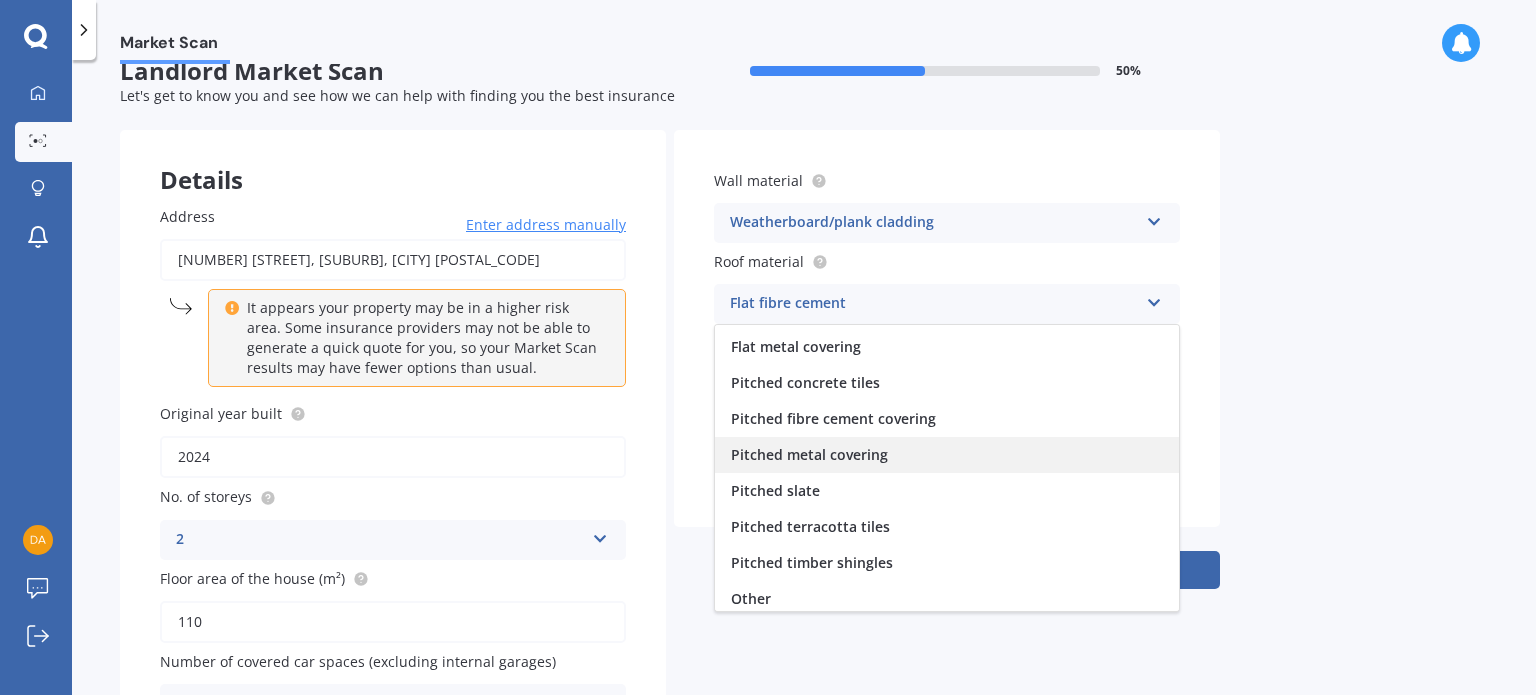 scroll, scrollTop: 73, scrollLeft: 0, axis: vertical 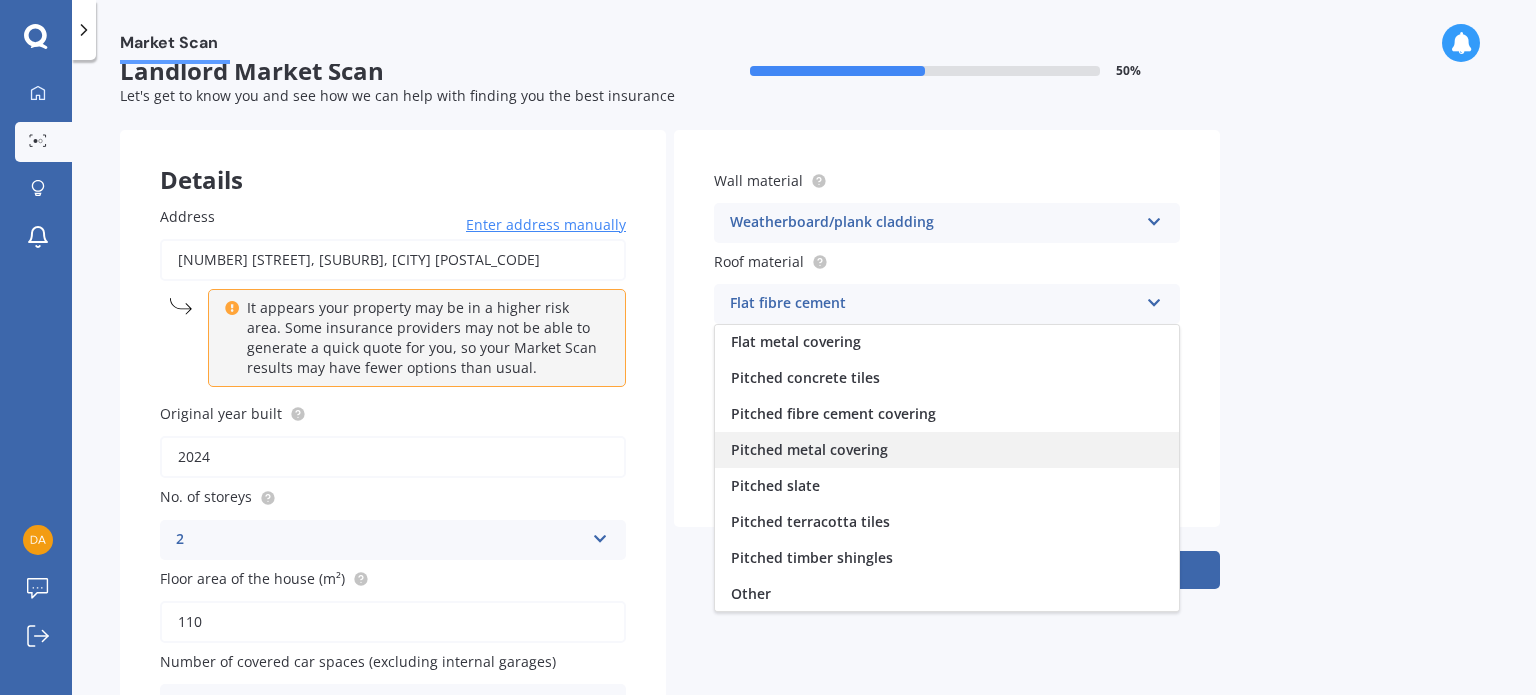 click on "Pitched metal covering" at bounding box center (809, 449) 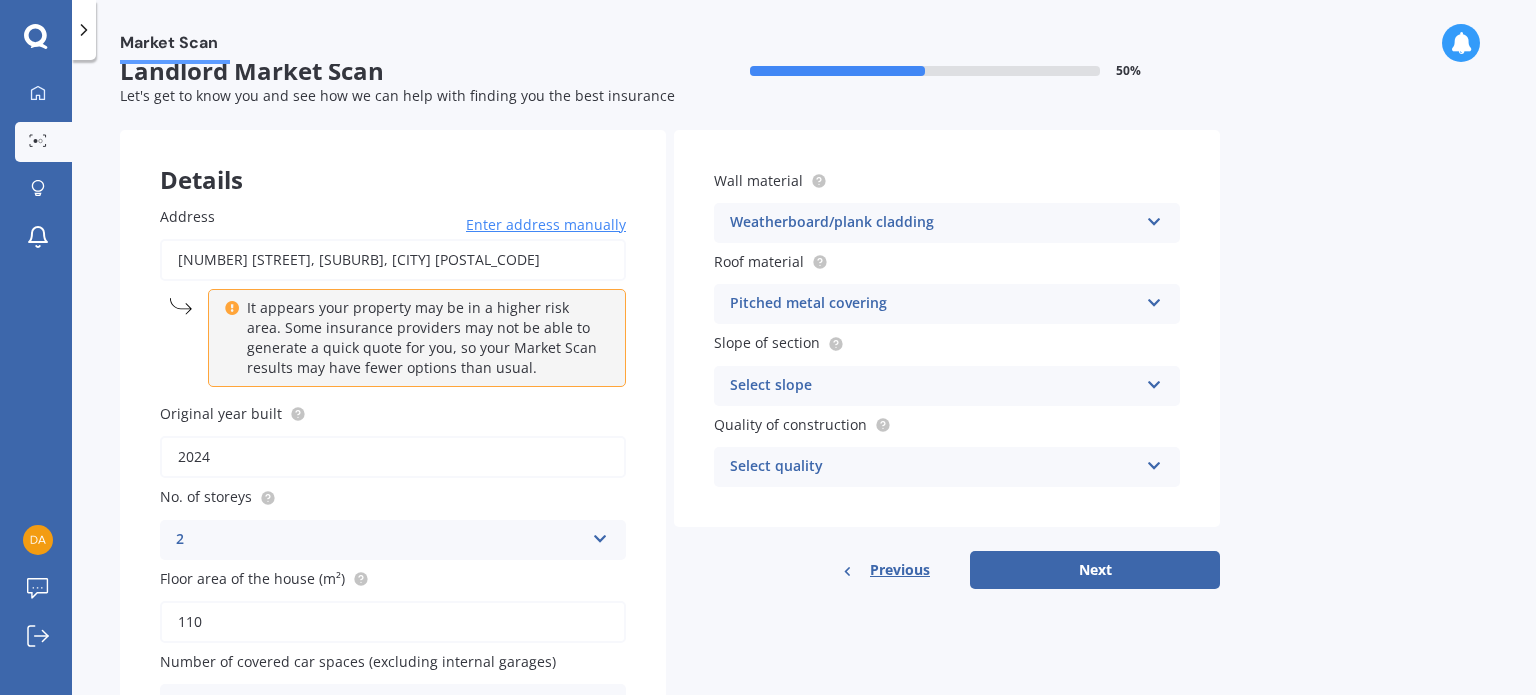 click on "Select slope Flat or gentle slope (up to about 5°) Moderate slope (about 15°) Severe slope (35° or more)" at bounding box center (947, 386) 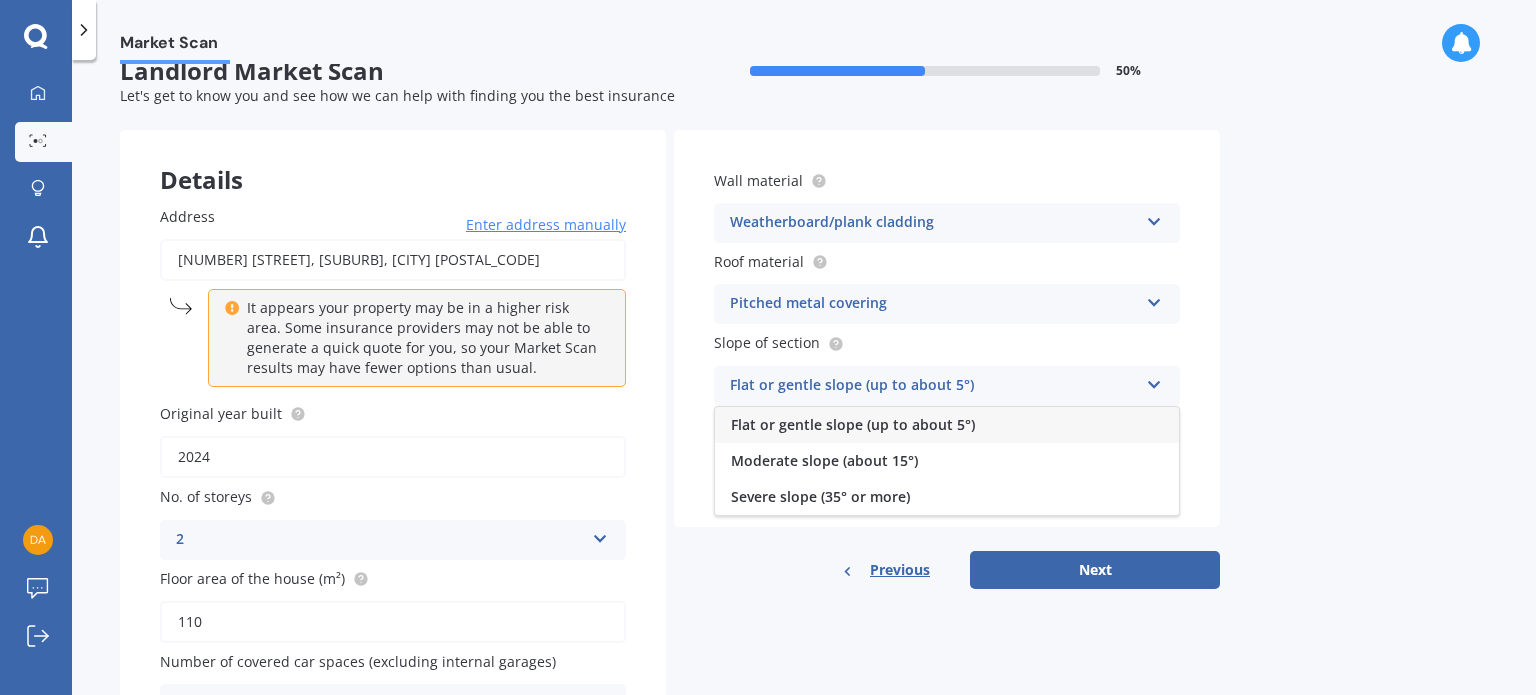 click on "Flat or gentle slope (up to about 5°)" at bounding box center [853, 424] 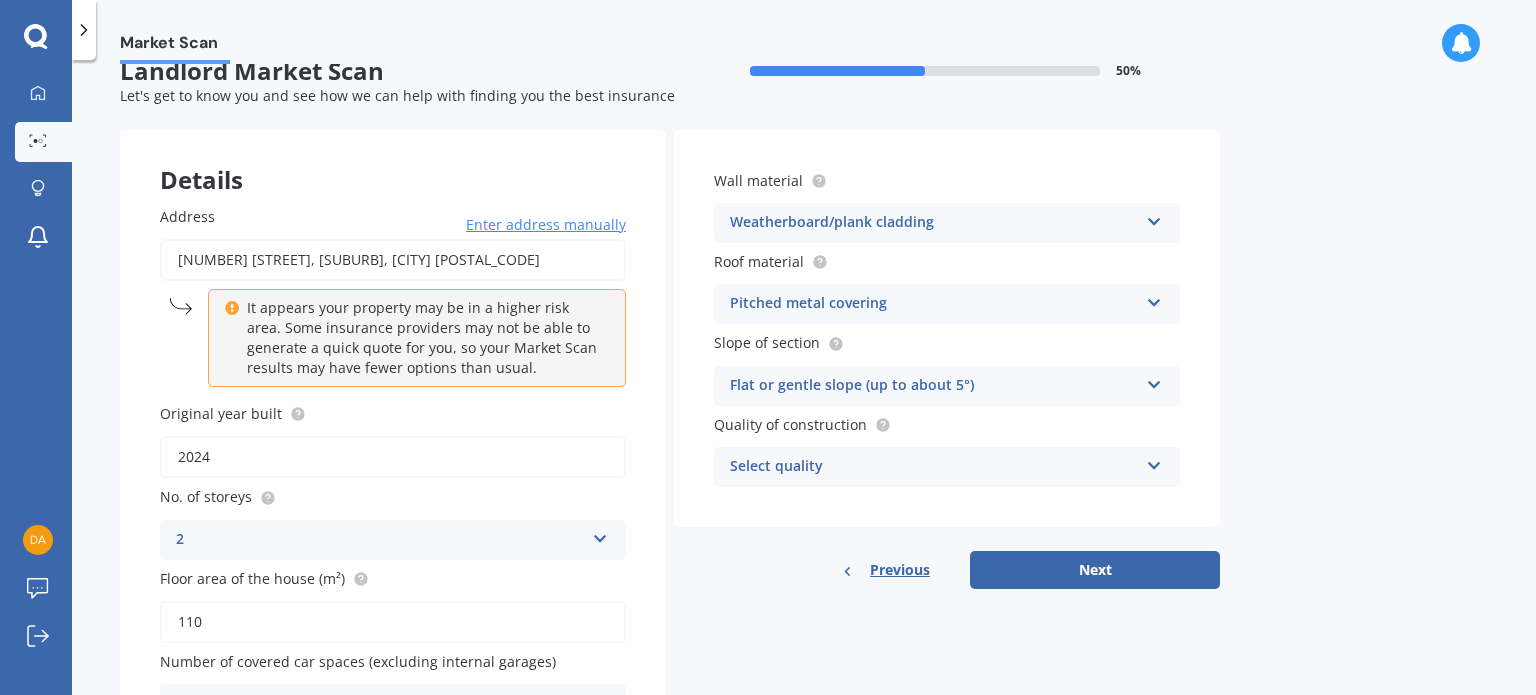 click on "Select quality Standard High Prestige" at bounding box center [947, 467] 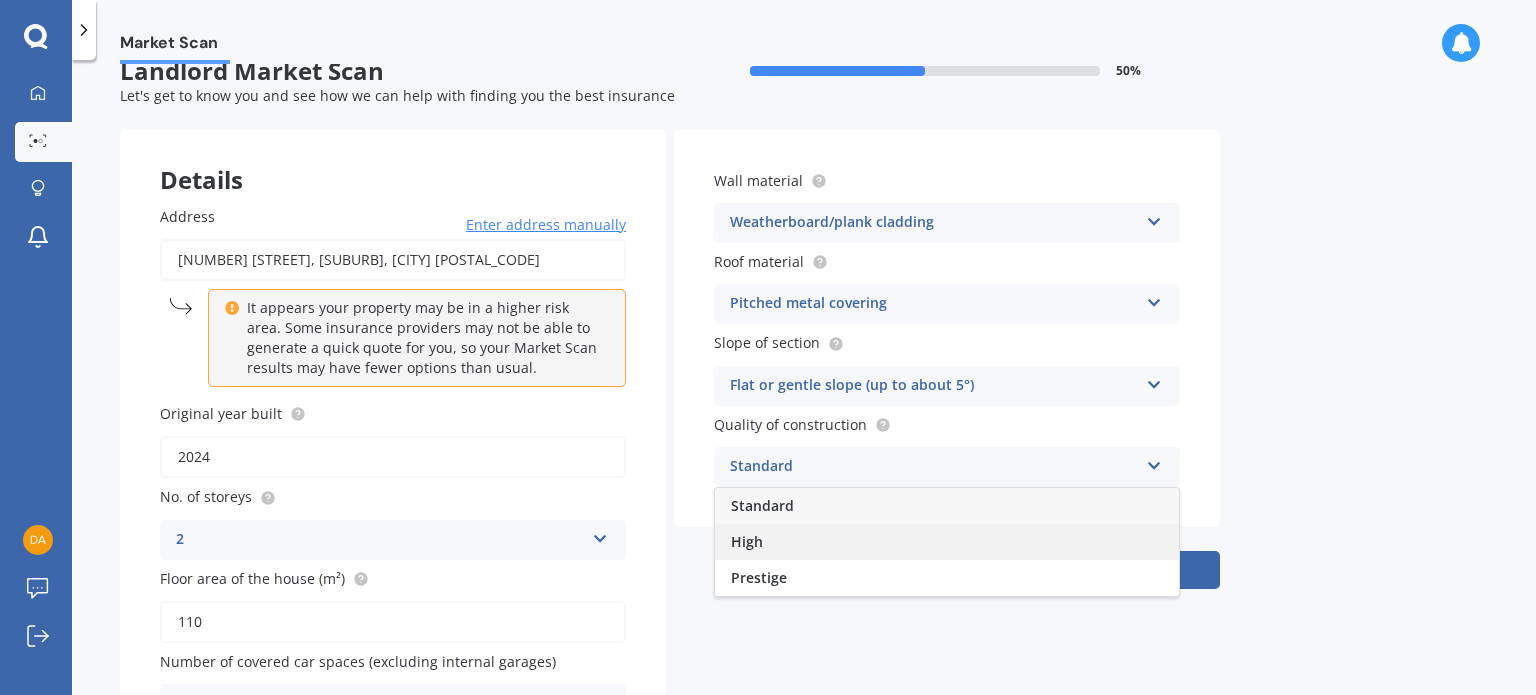 click on "High" at bounding box center [947, 542] 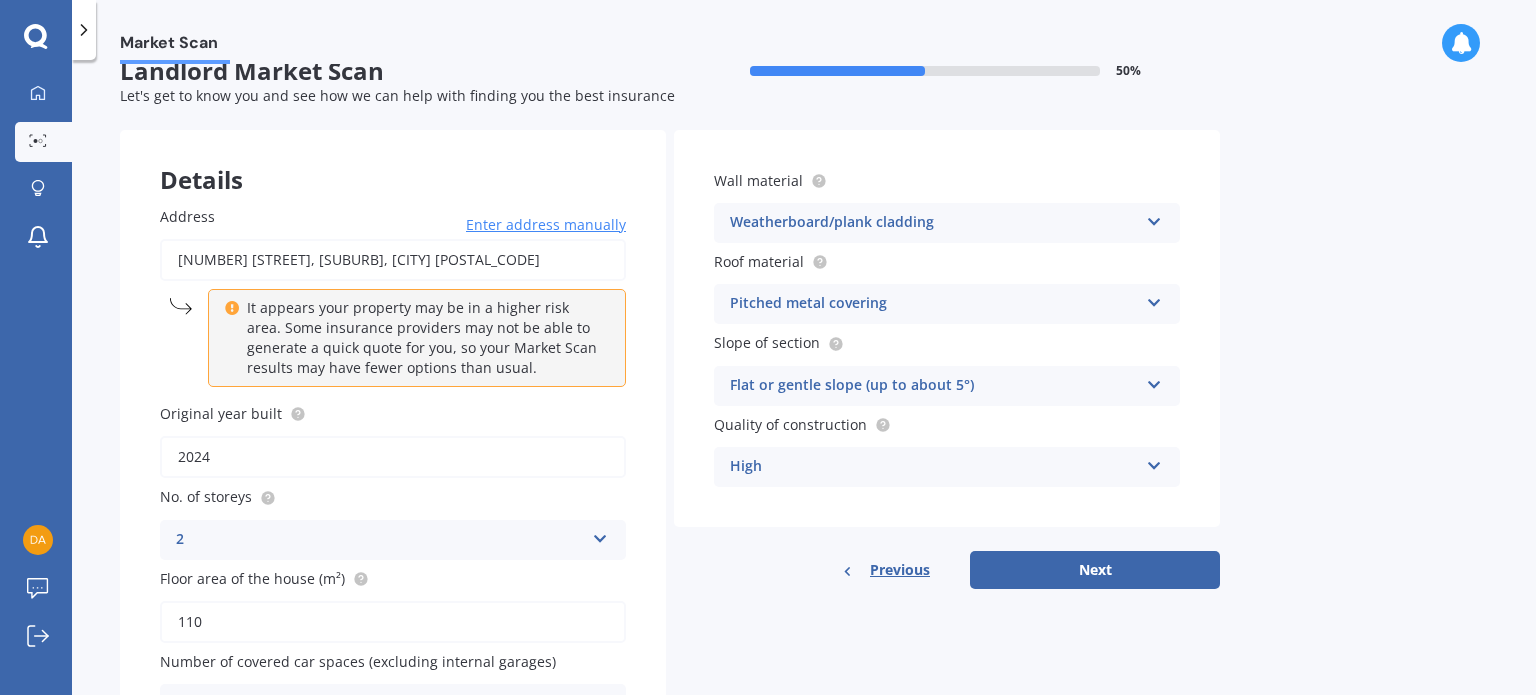 scroll, scrollTop: 68, scrollLeft: 0, axis: vertical 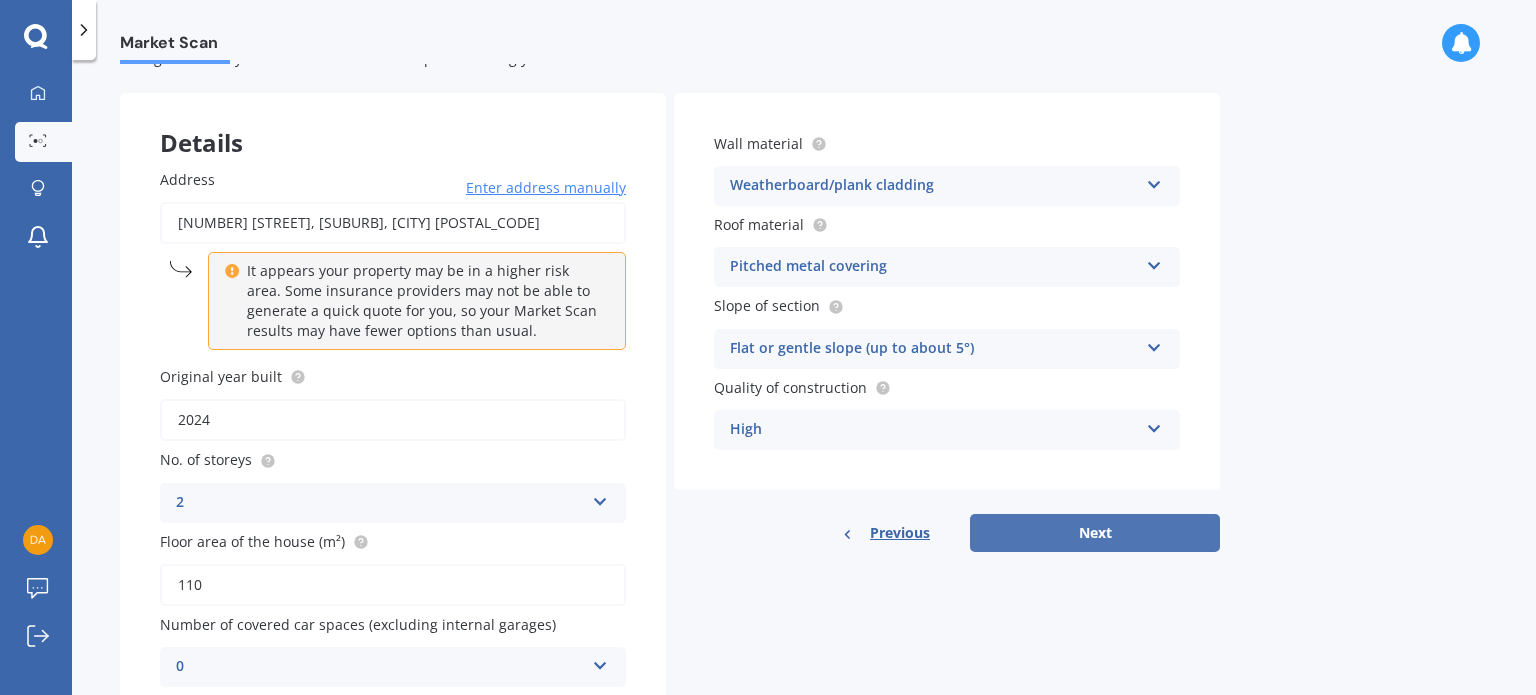 click on "Next" at bounding box center [1095, 533] 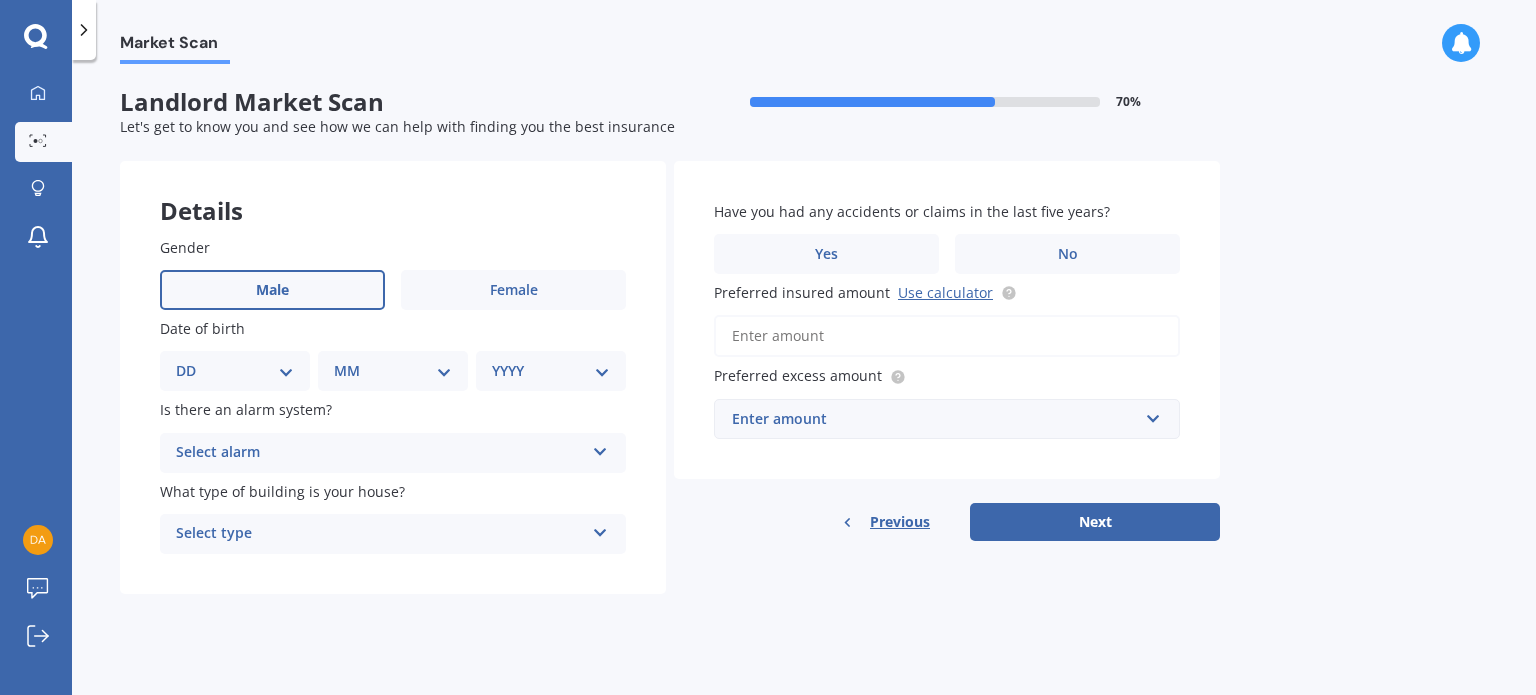 click on "Male" at bounding box center [272, 290] 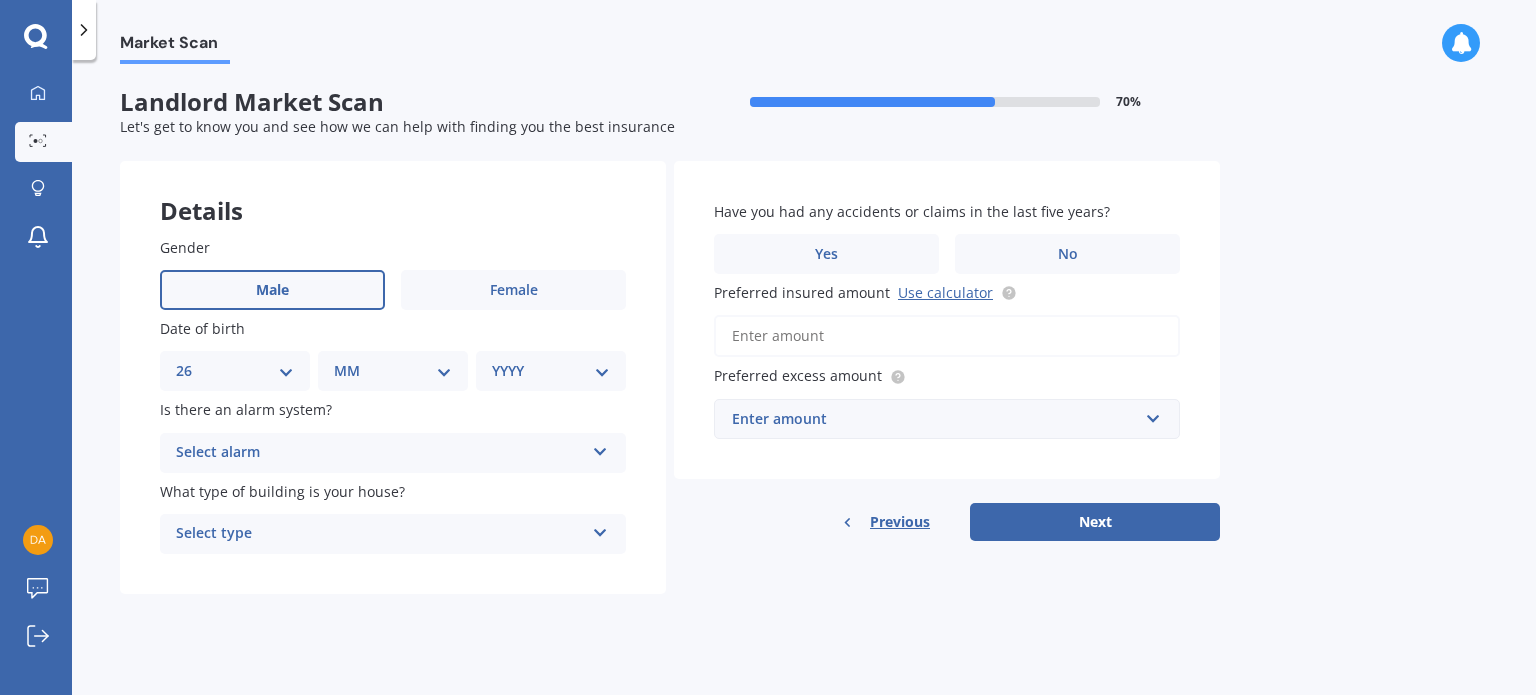 click on "DD 01 02 03 04 05 06 07 08 09 10 11 12 13 14 15 16 17 18 19 20 21 22 23 24 25 26 27 28 29 30 31" at bounding box center [235, 371] 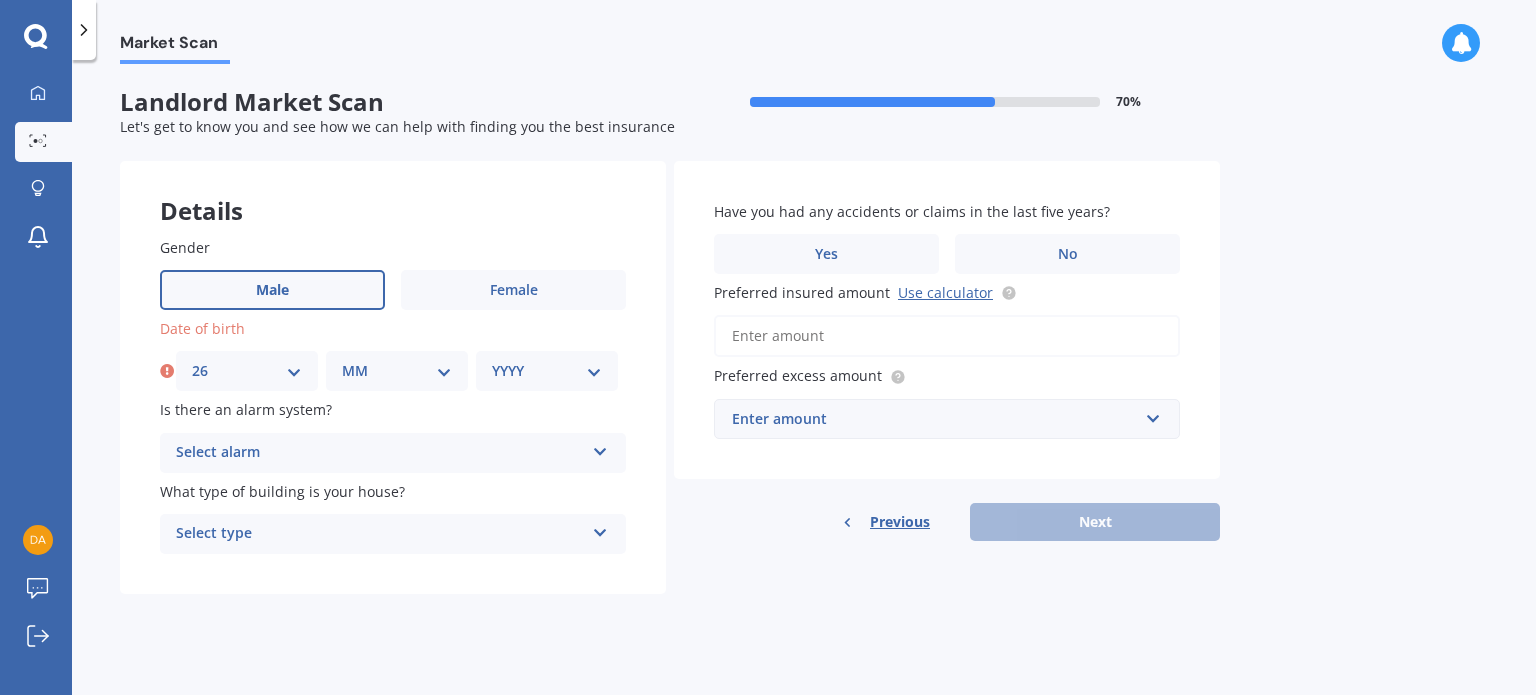 click on "MM 01 02 03 04 05 06 07 08 09 10 11 12" at bounding box center (397, 371) 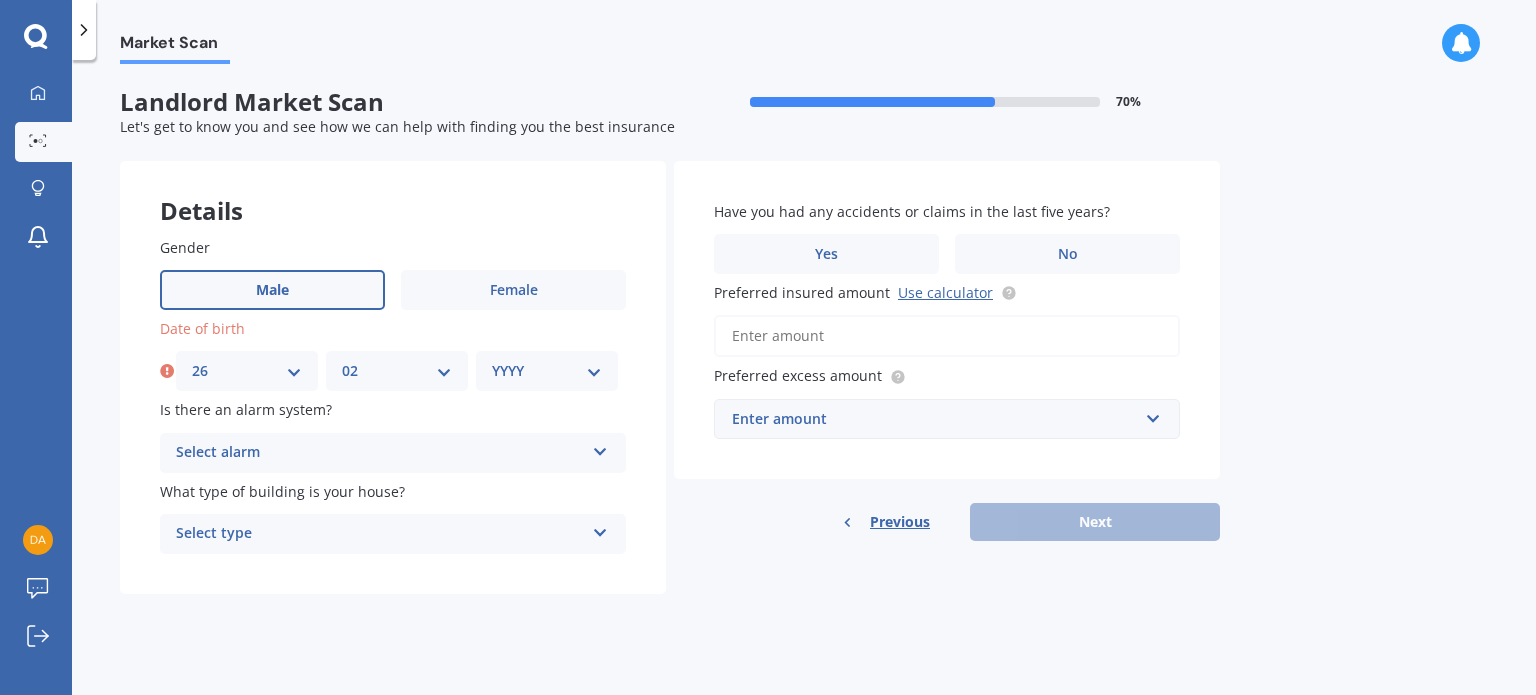 click on "MM 01 02 03 04 05 06 07 08 09 10 11 12" at bounding box center (397, 371) 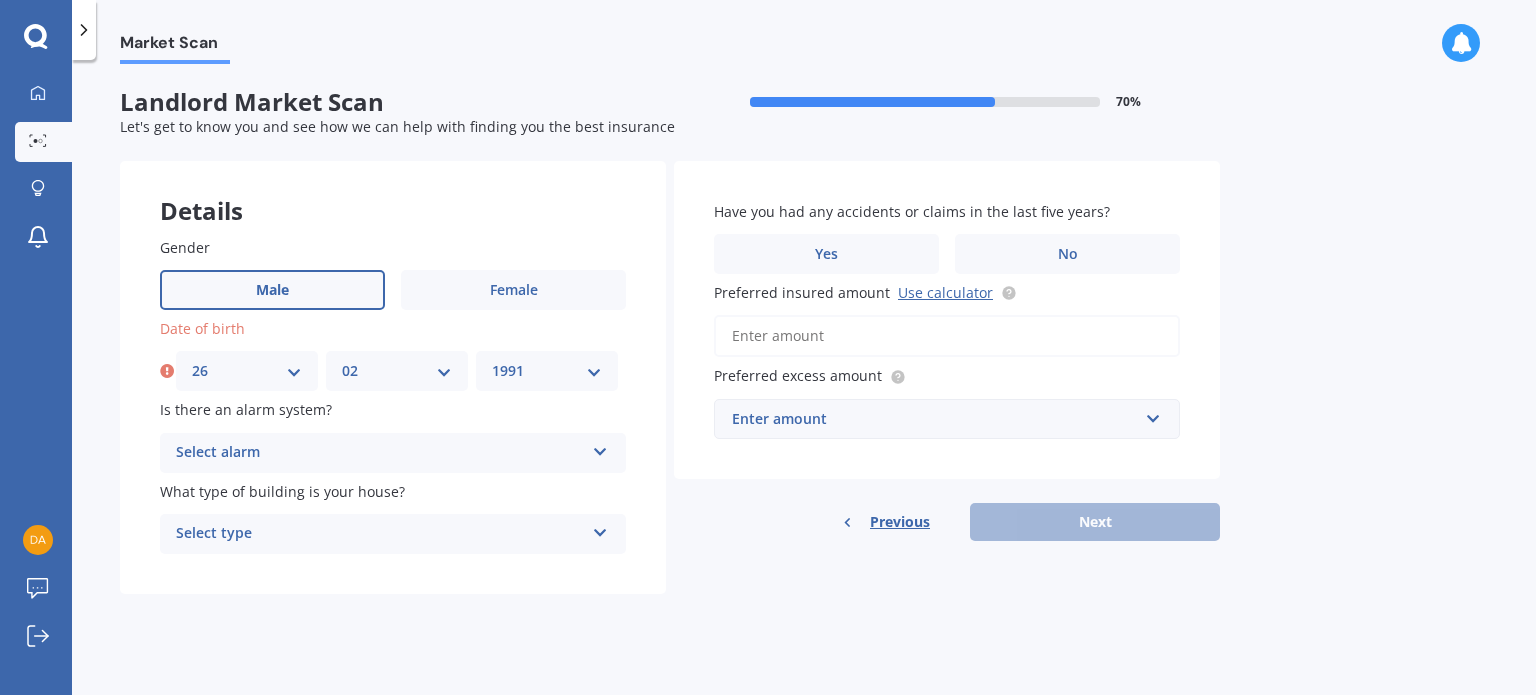 click on "YYYY 2009 2008 2007 2006 2005 2004 2003 2002 2001 2000 1999 1998 1997 1996 1995 1994 1993 1992 1991 1990 1989 1988 1987 1986 1985 1984 1983 1982 1981 1980 1979 1978 1977 1976 1975 1974 1973 1972 1971 1970 1969 1968 1967 1966 1965 1964 1963 1962 1961 1960 1959 1958 1957 1956 1955 1954 1953 1952 1951 1950 1949 1948 1947 1946 1945 1944 1943 1942 1941 1940 1939 1938 1937 1936 1935 1934 1933 1932 1931 1930 1929 1928 1927 1926 1925 1924 1923 1922 1921 1920 1919 1918 1917 1916 1915 1914 1913 1912 1911 1910" at bounding box center (547, 371) 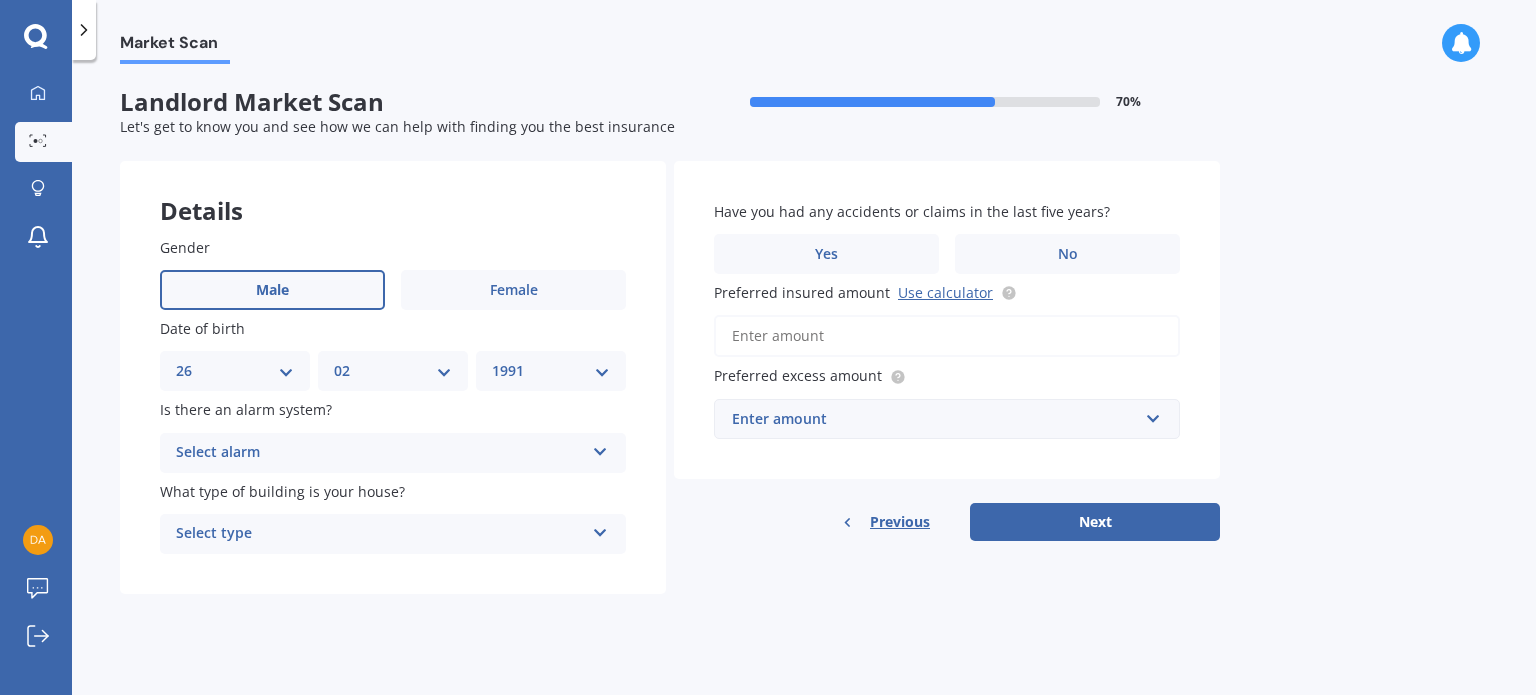 click on "Select alarm" at bounding box center (380, 453) 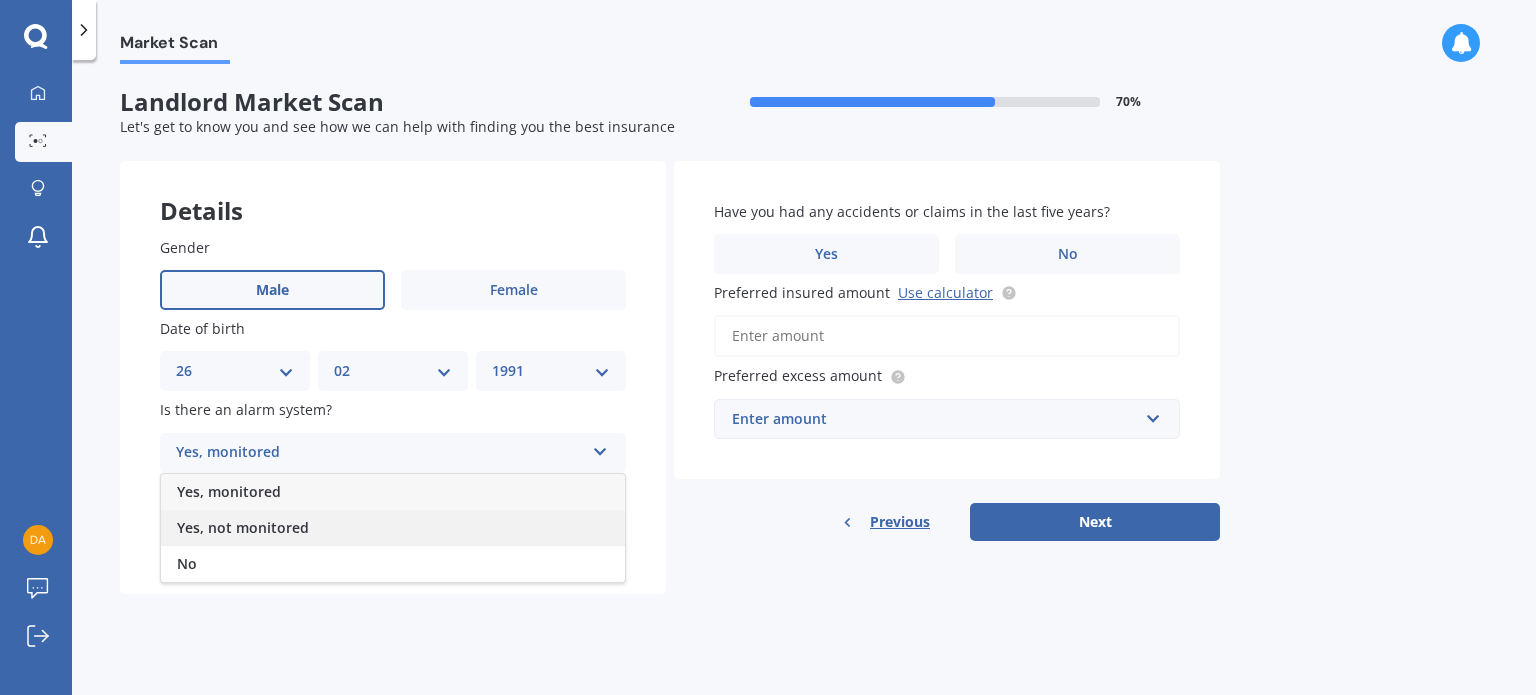click on "Yes, not monitored" at bounding box center [393, 528] 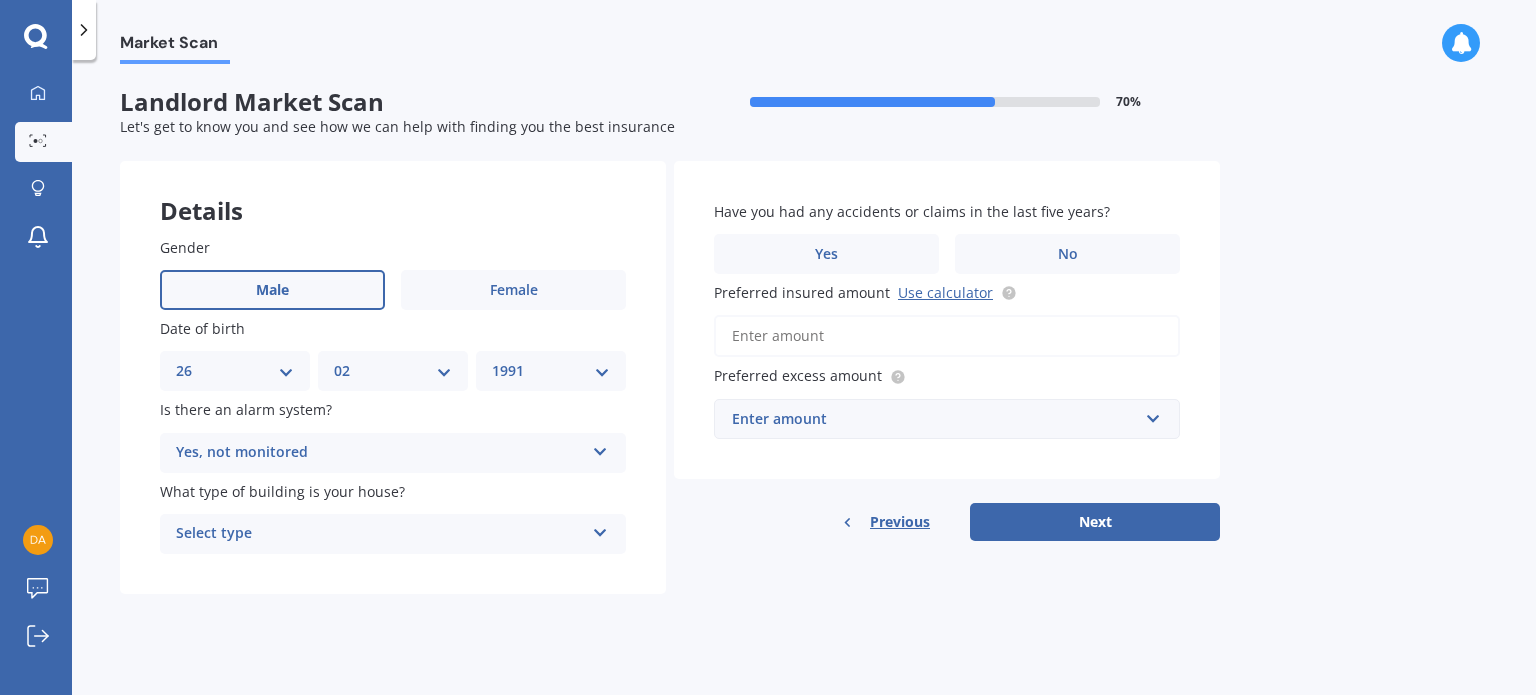 click on "Select type" at bounding box center [380, 534] 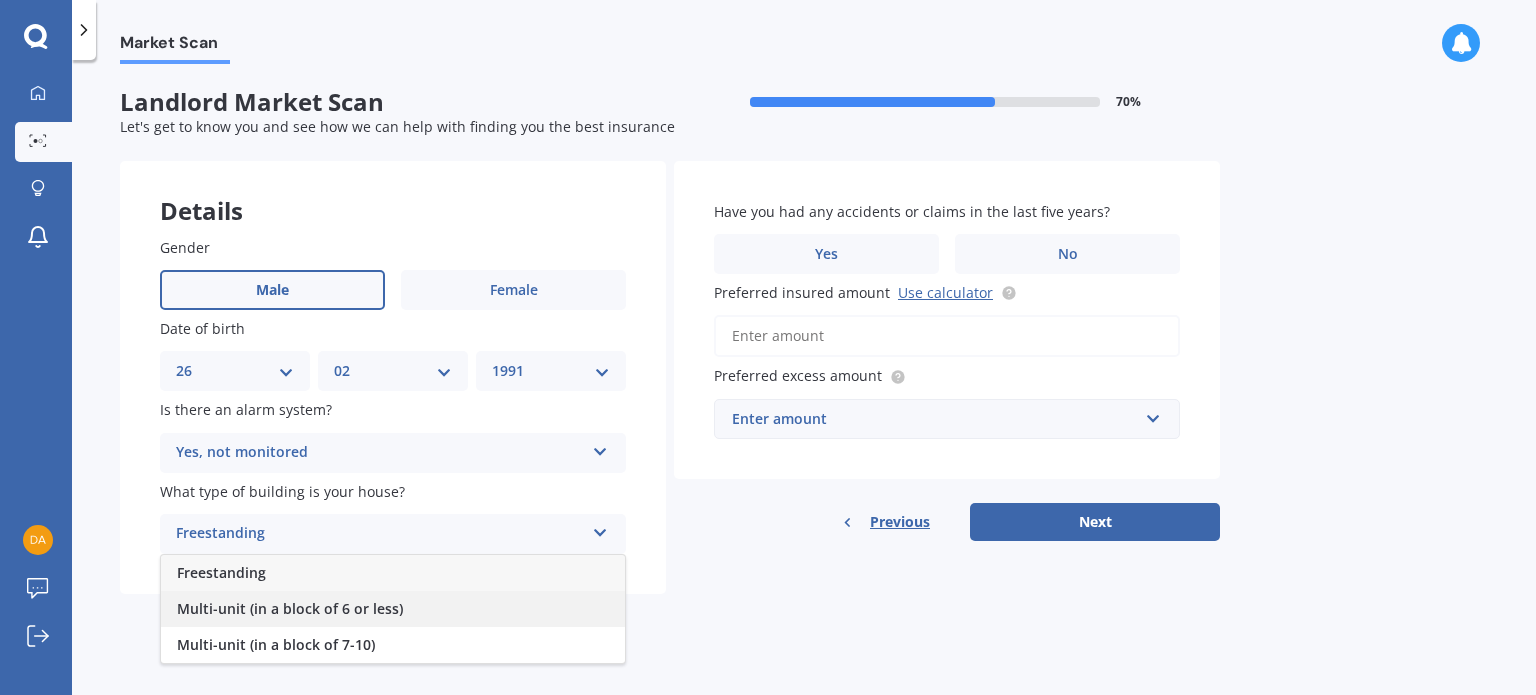 click on "Multi-unit (in a block of 6 or less)" at bounding box center [290, 608] 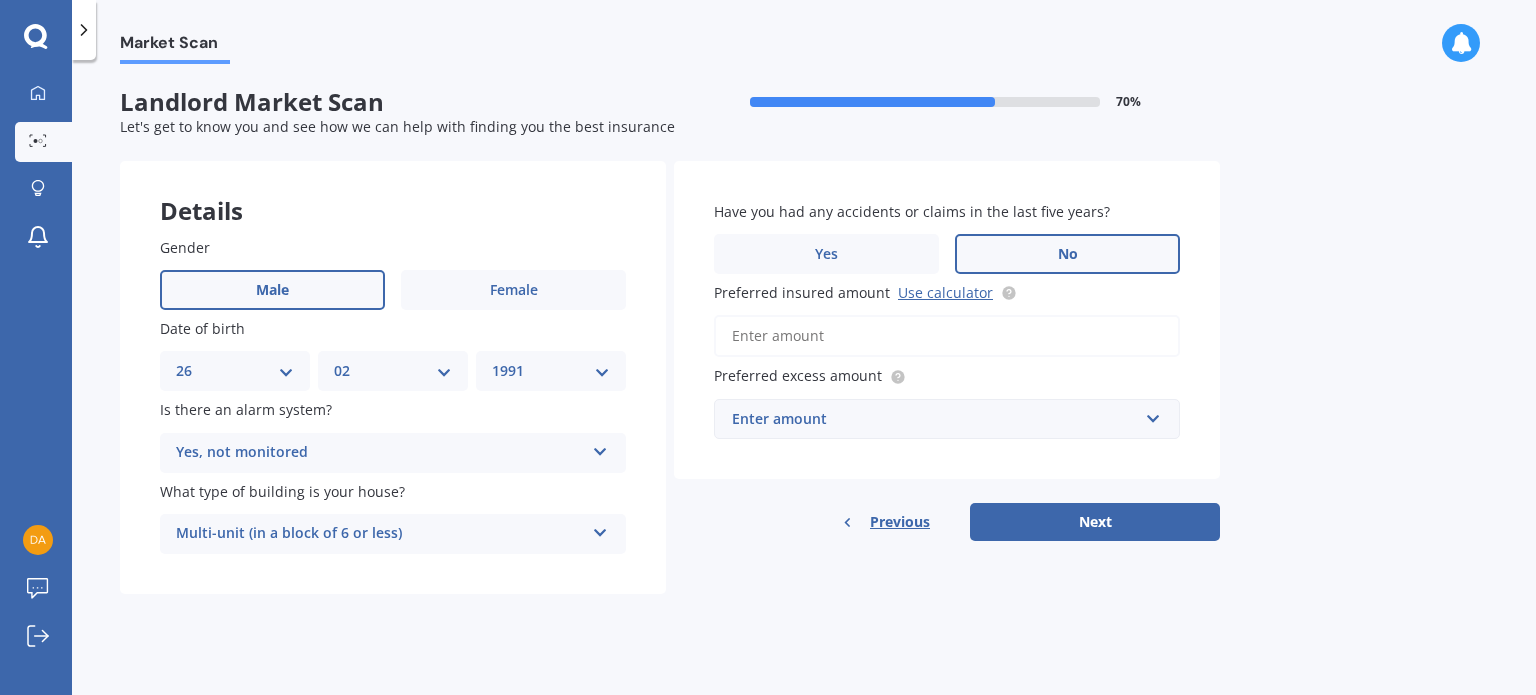 click on "No" at bounding box center [1067, 254] 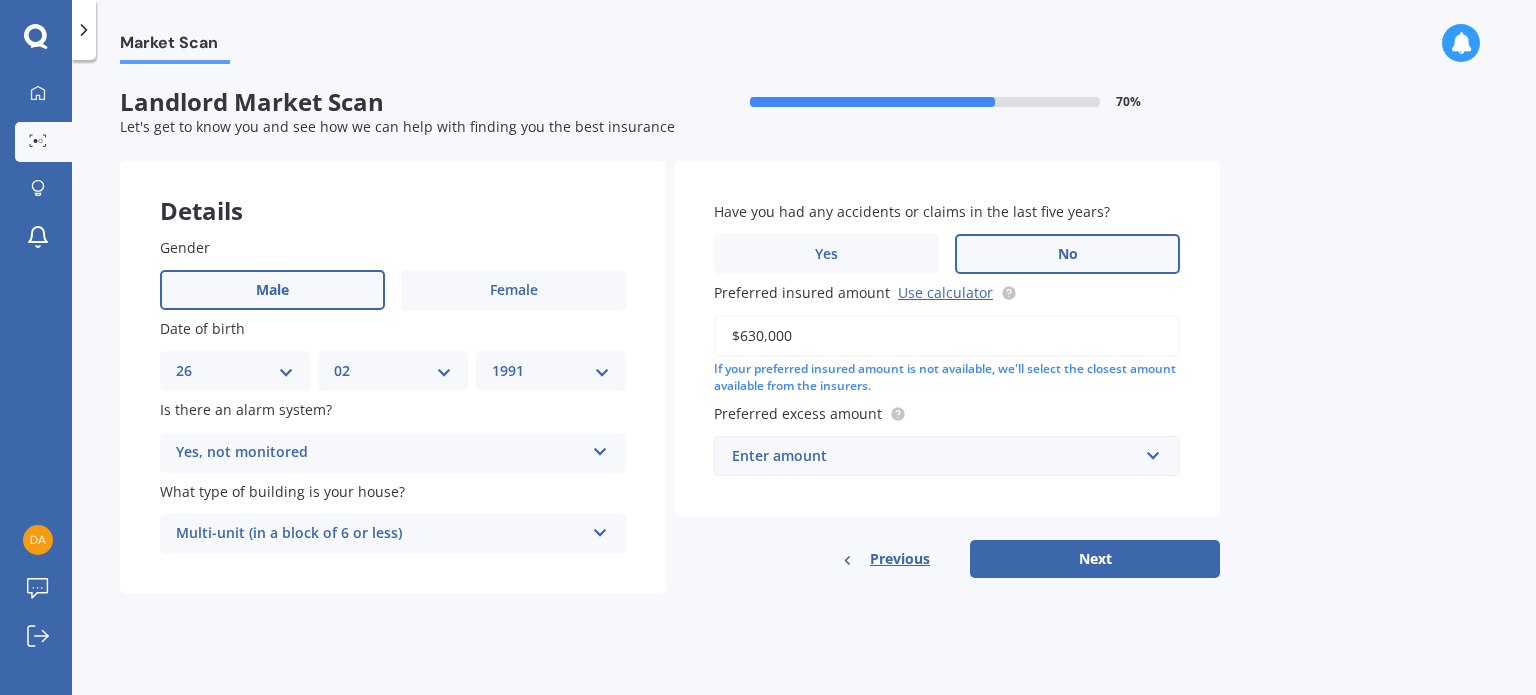 type on "$630,000" 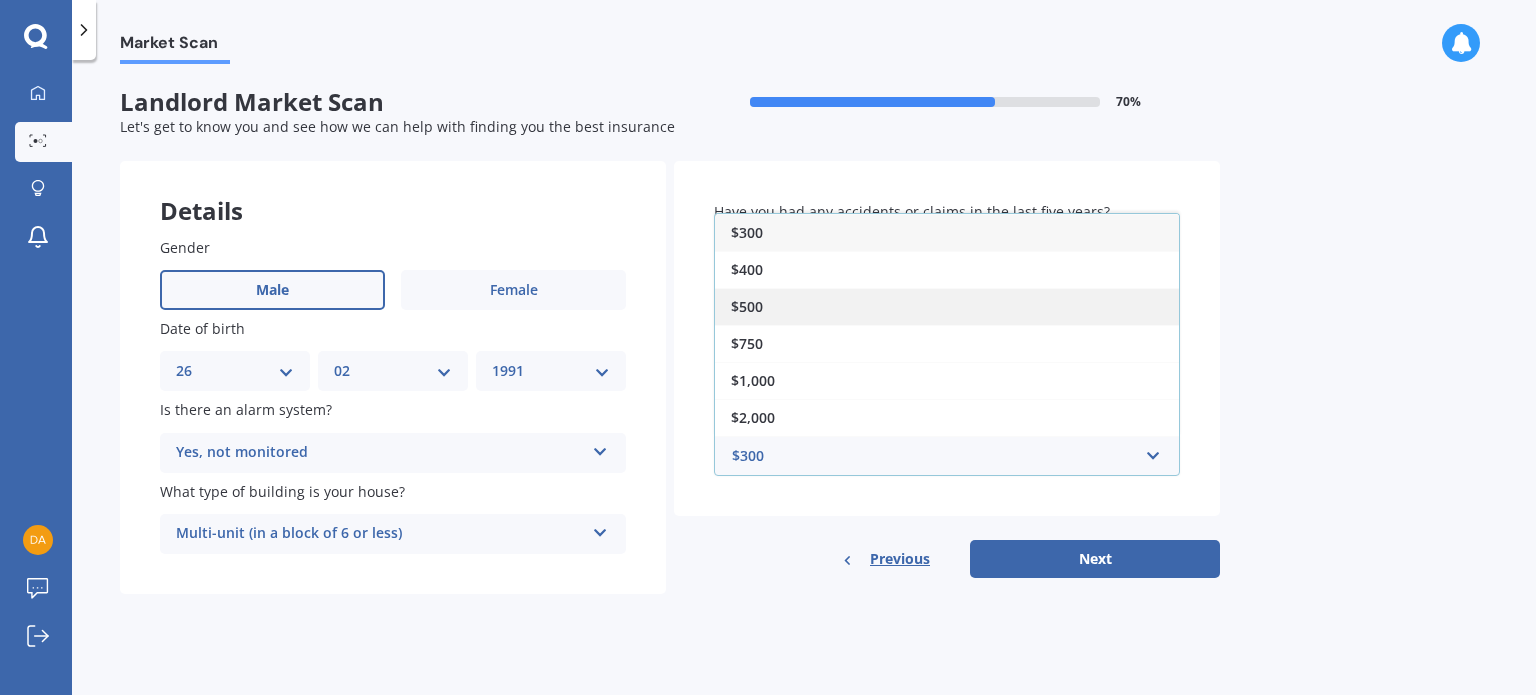 click on "$500" at bounding box center [947, 306] 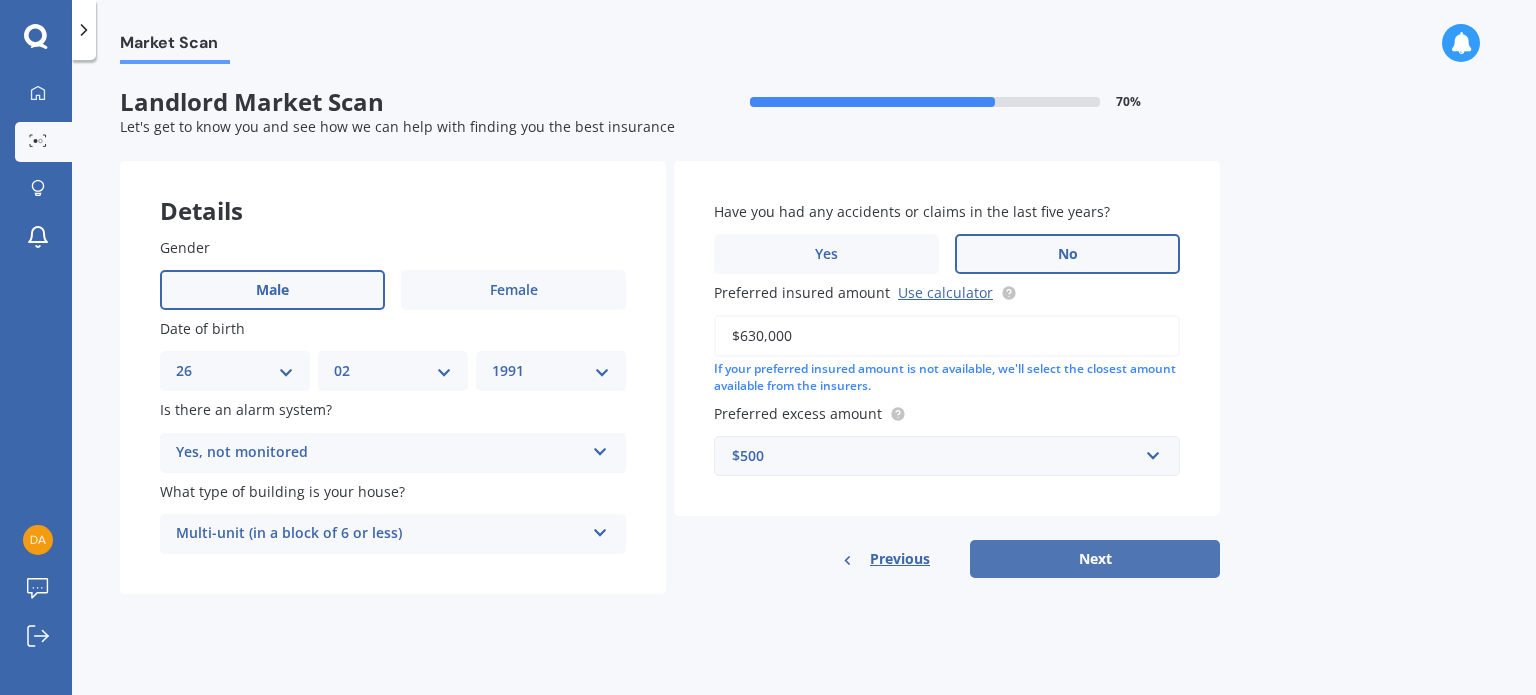 click on "Next" at bounding box center (1095, 559) 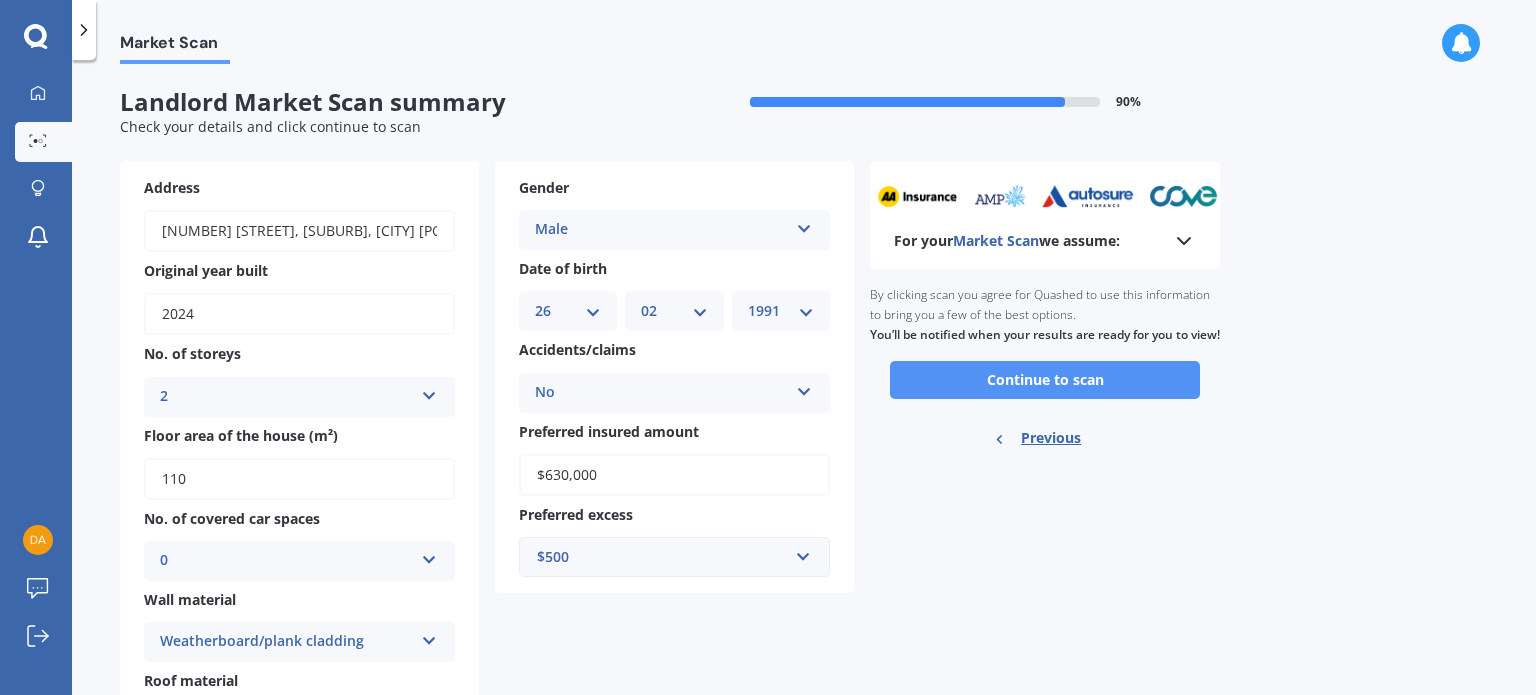 click on "Continue to scan" at bounding box center (1045, 380) 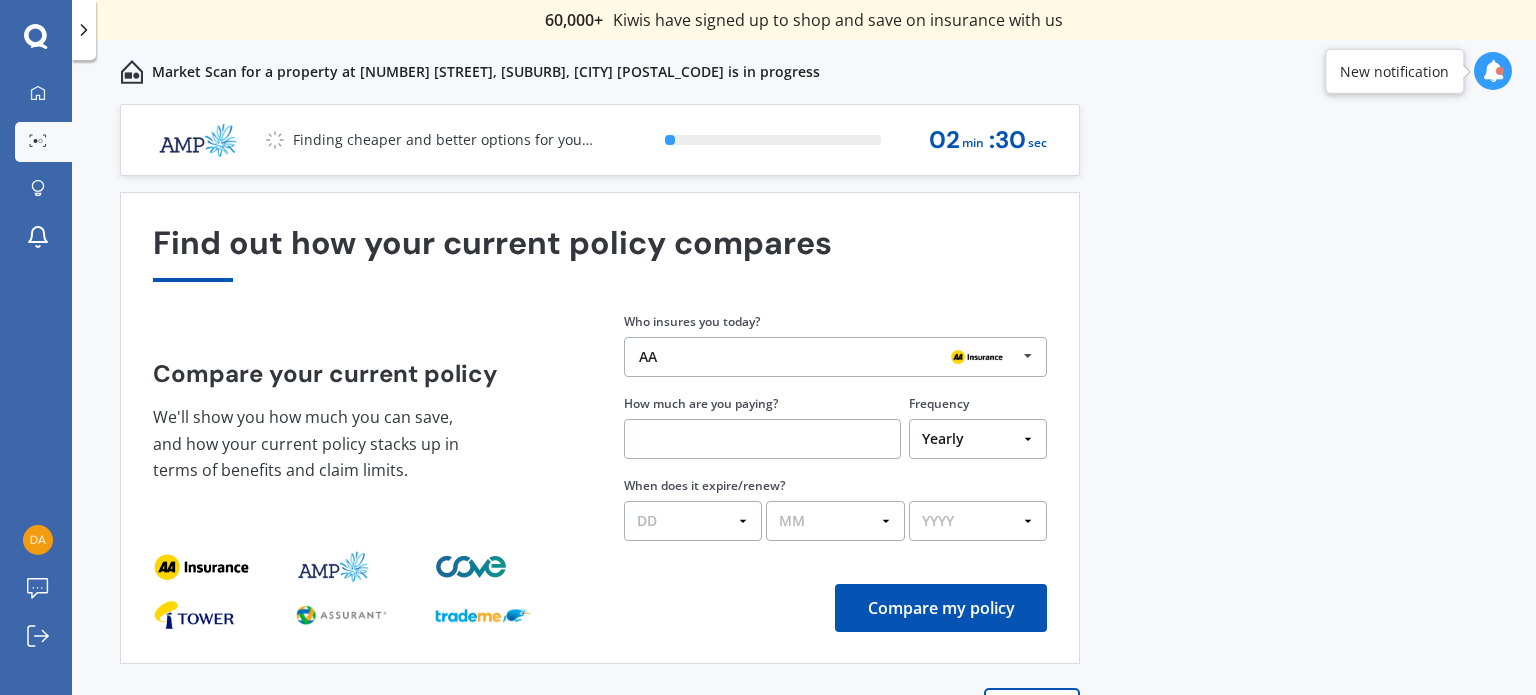scroll, scrollTop: 0, scrollLeft: 0, axis: both 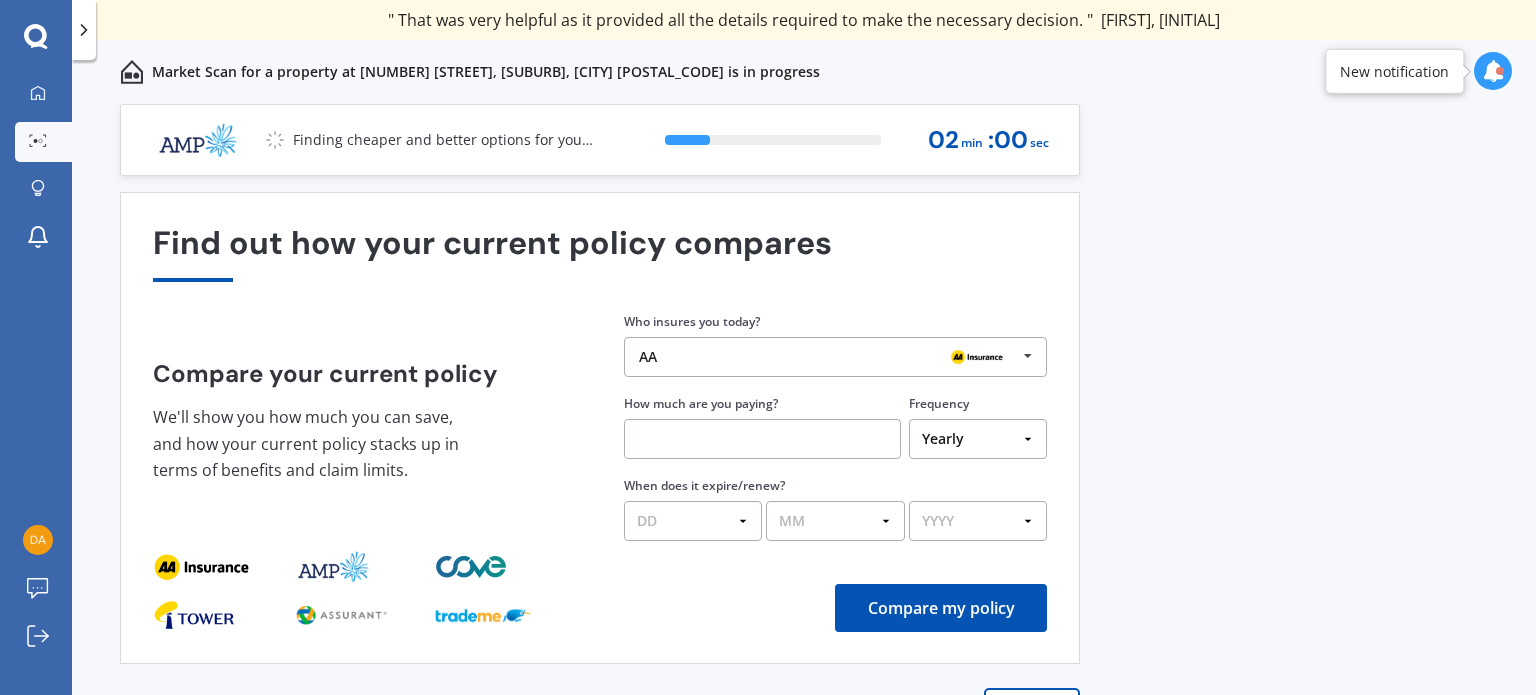 click on "AA" at bounding box center [828, 357] 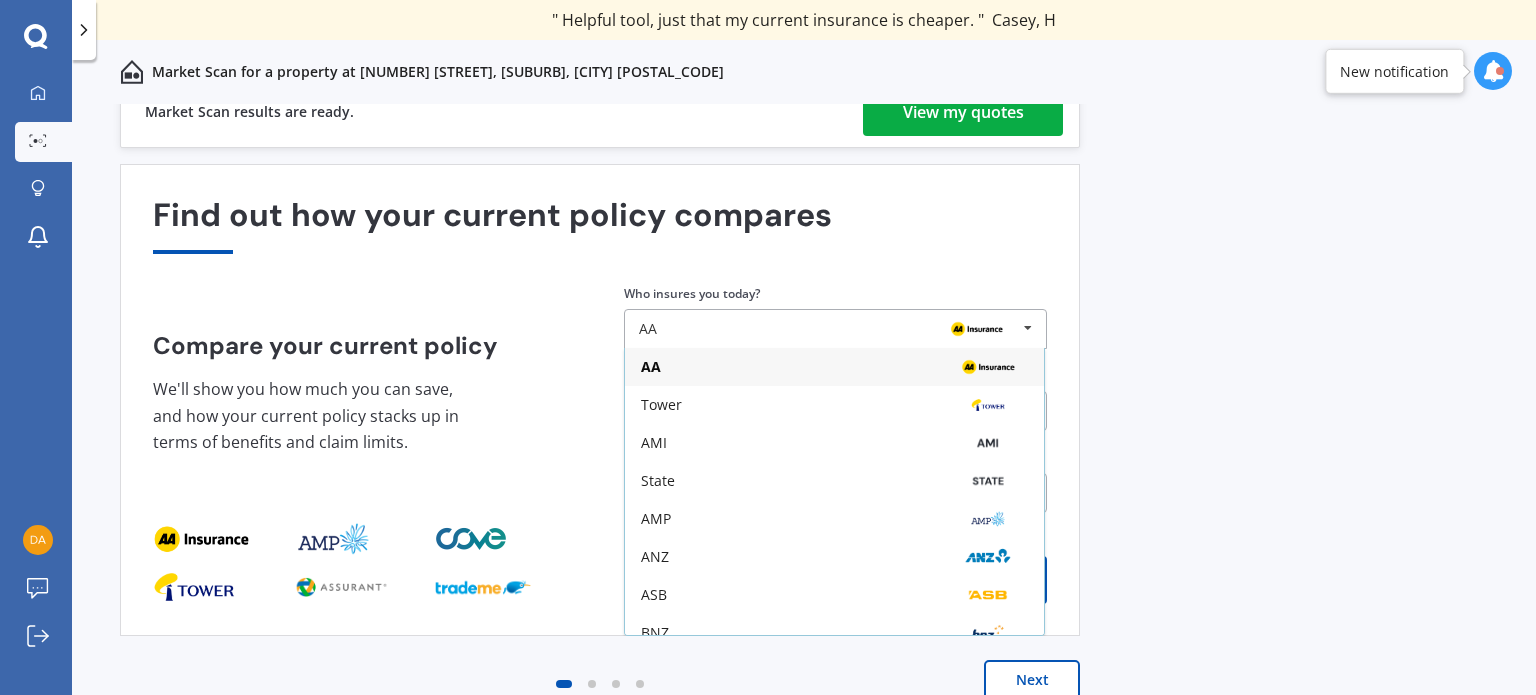 scroll, scrollTop: 0, scrollLeft: 0, axis: both 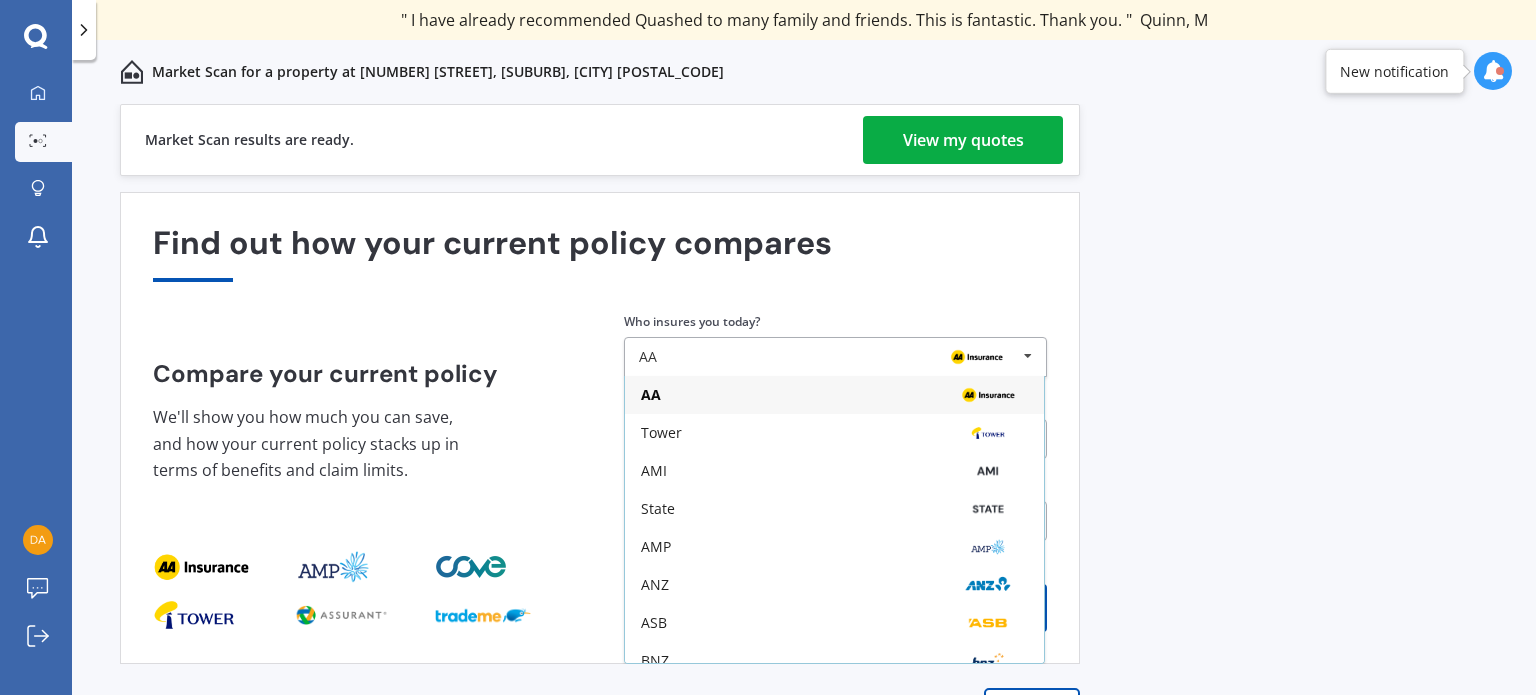 click on "View my quotes" at bounding box center [963, 140] 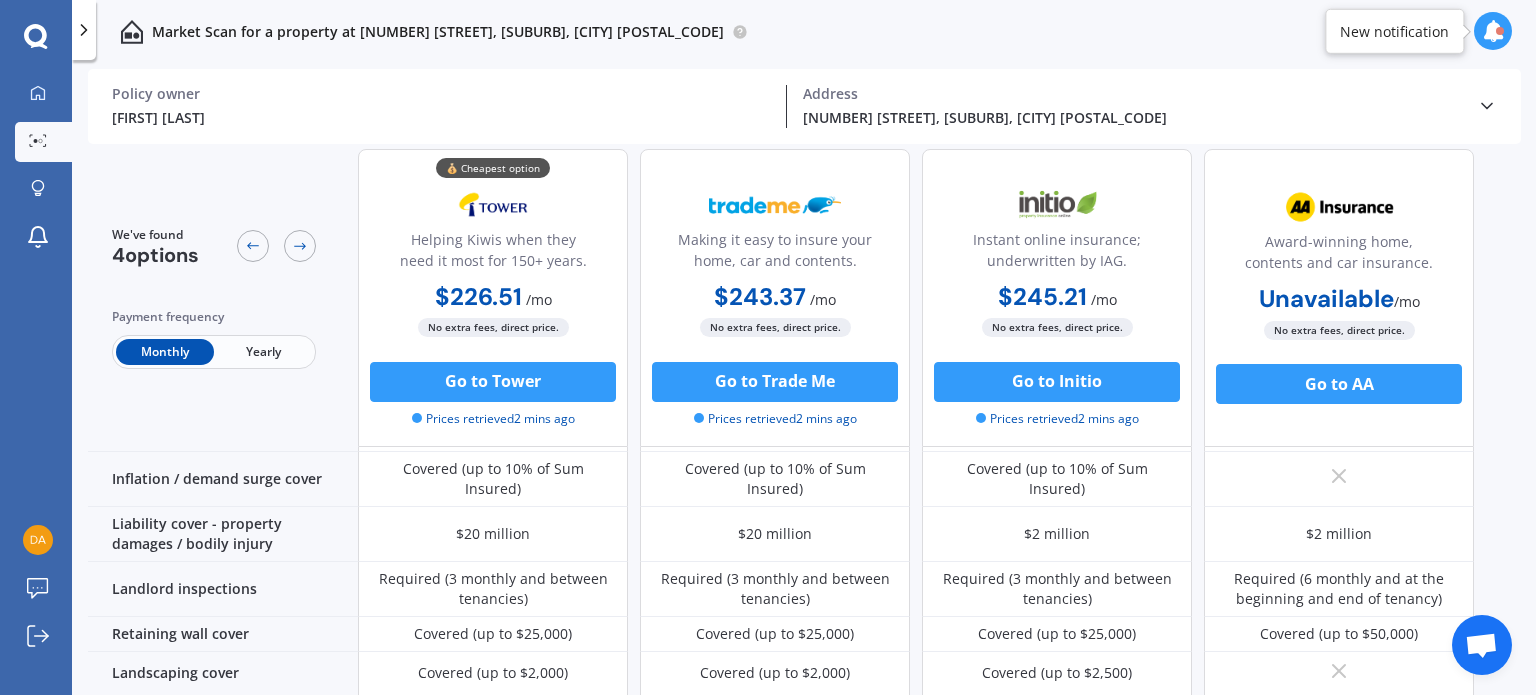 scroll, scrollTop: 70, scrollLeft: 0, axis: vertical 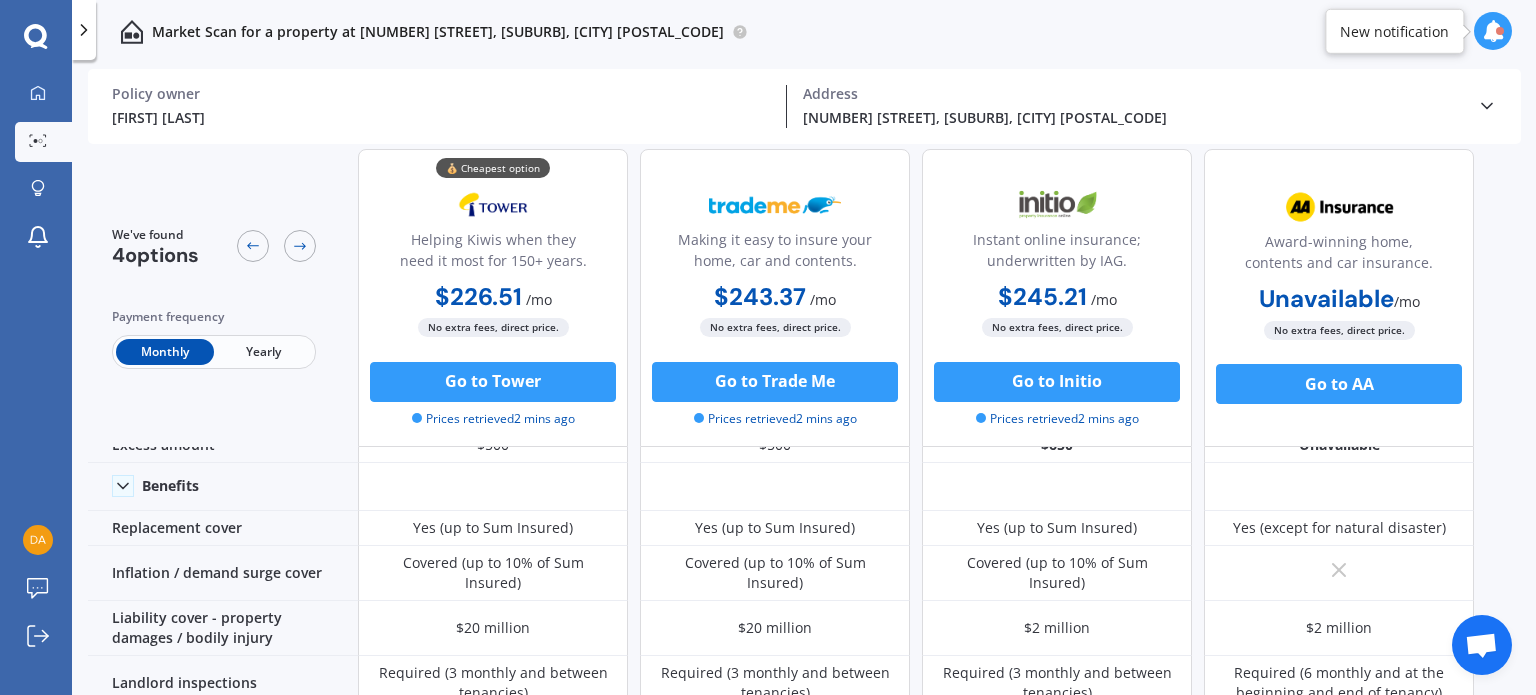 click on "Yearly" at bounding box center (263, 352) 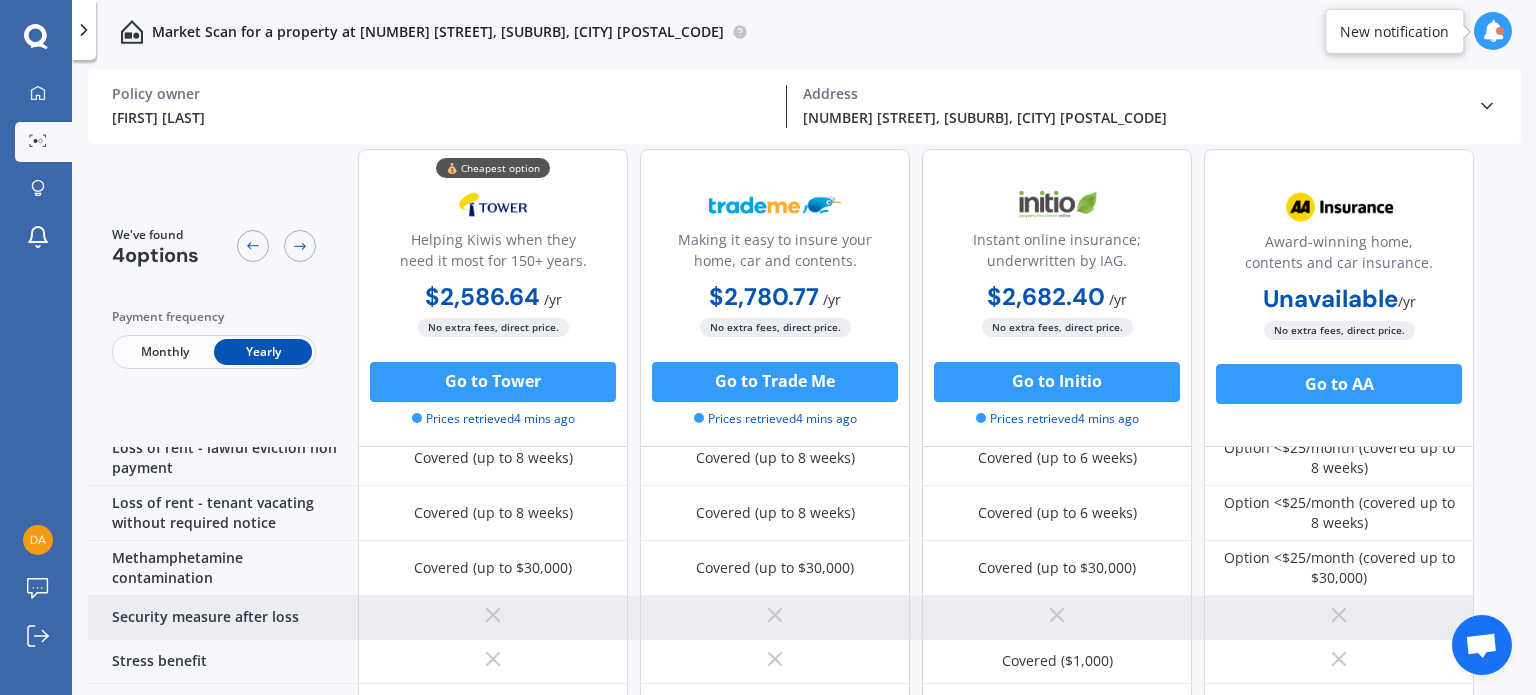 scroll, scrollTop: 928, scrollLeft: 0, axis: vertical 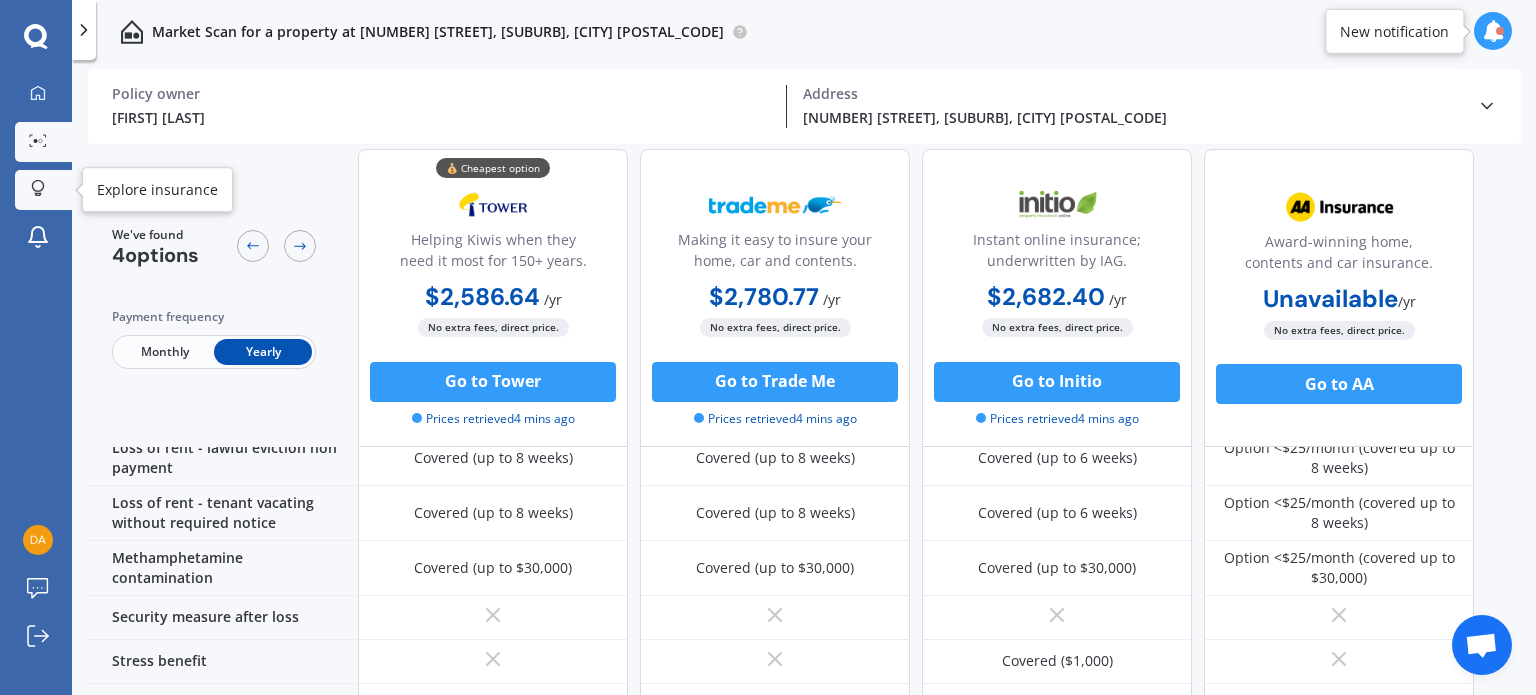 click on "Explore insurance" at bounding box center (43, 190) 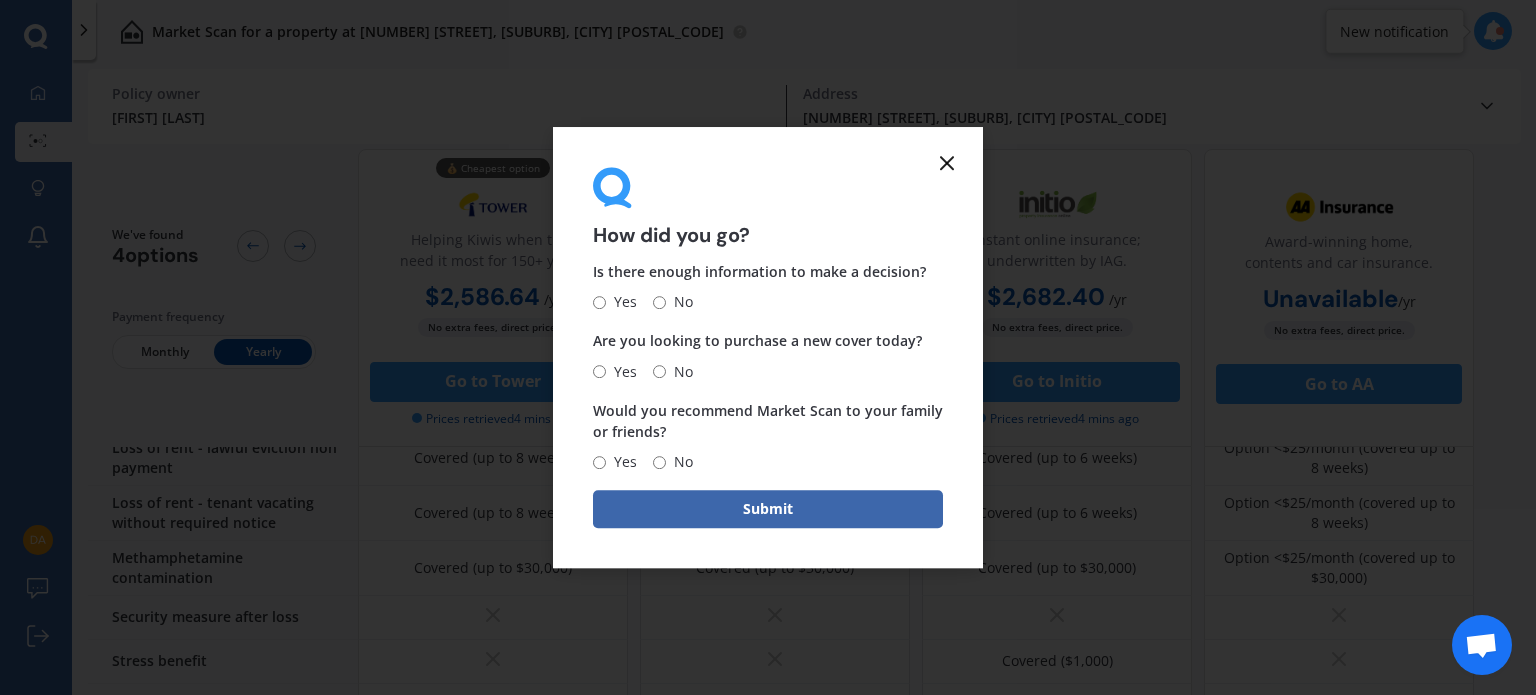 click on "Yes" at bounding box center (599, 302) 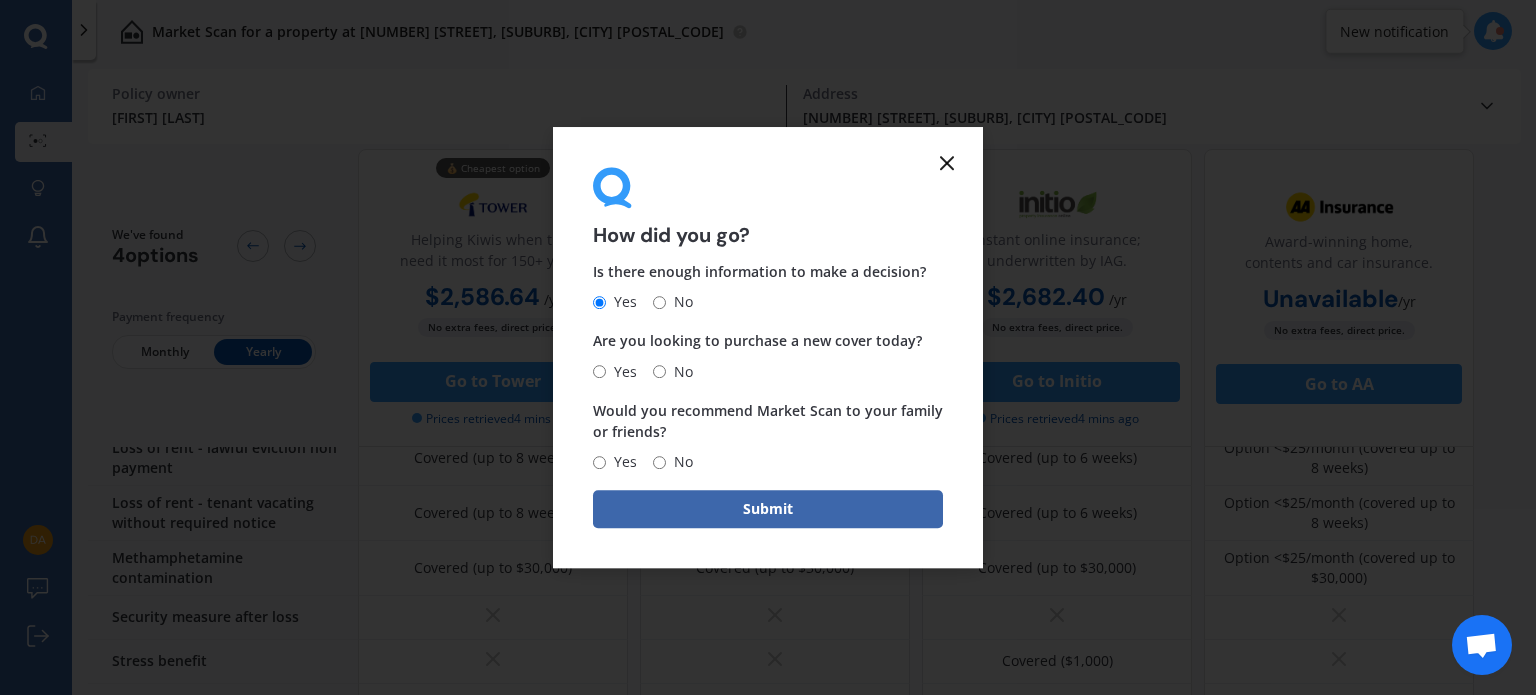click on "No" at bounding box center [659, 371] 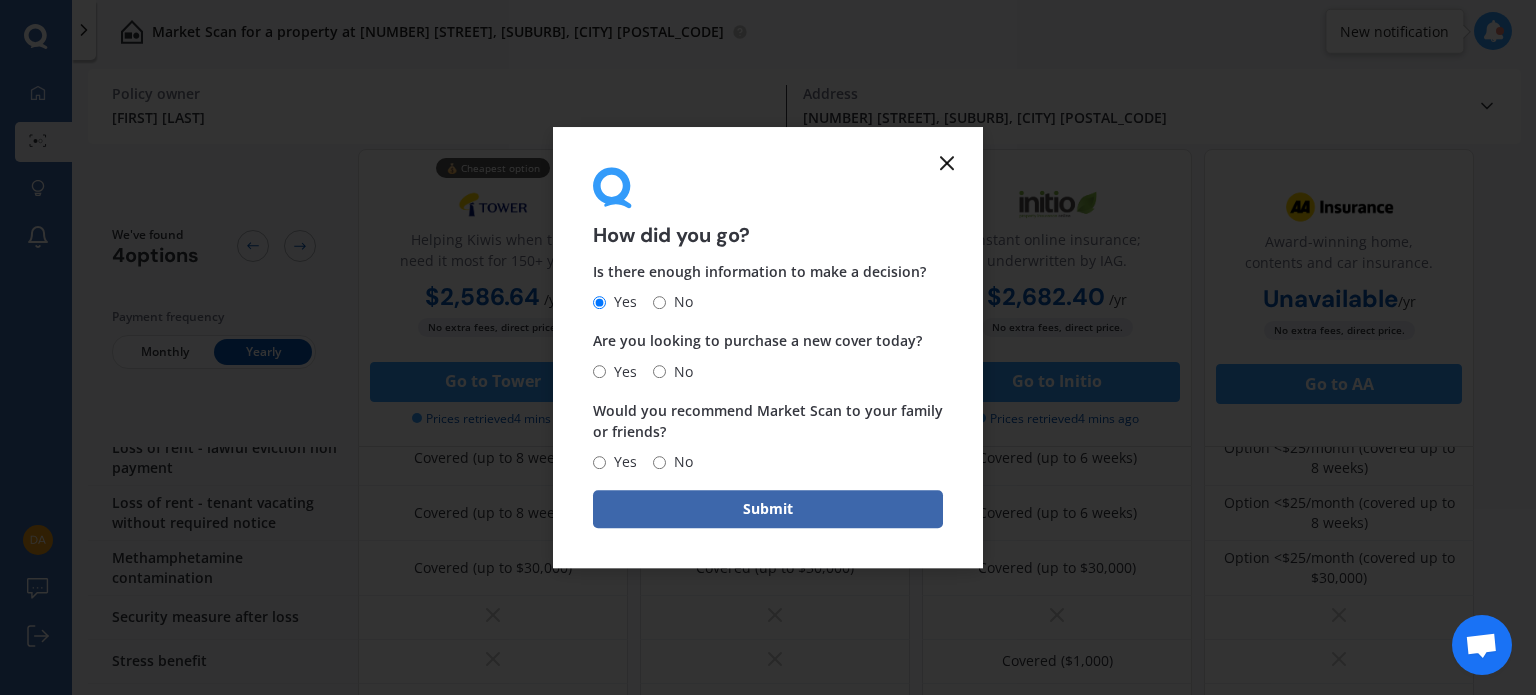 radio on "true" 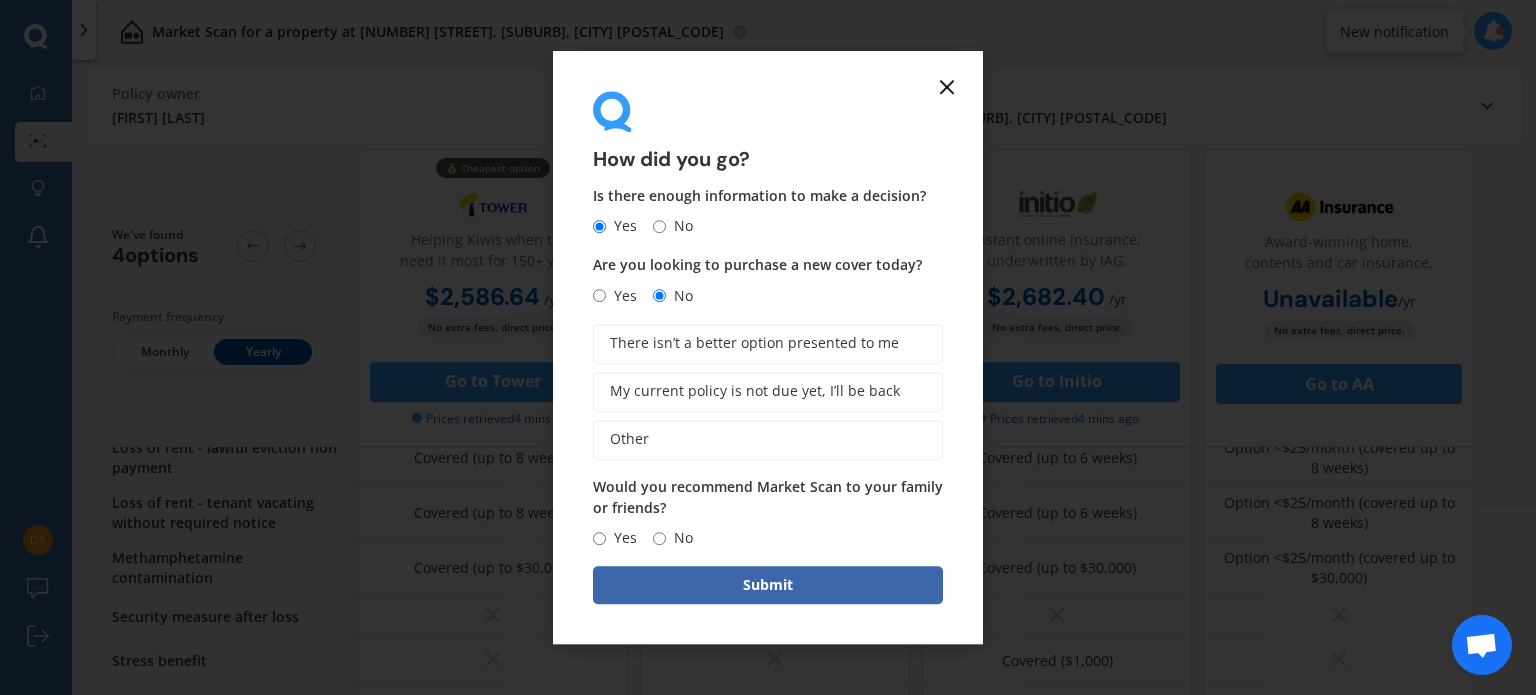click on "Yes" at bounding box center (621, 538) 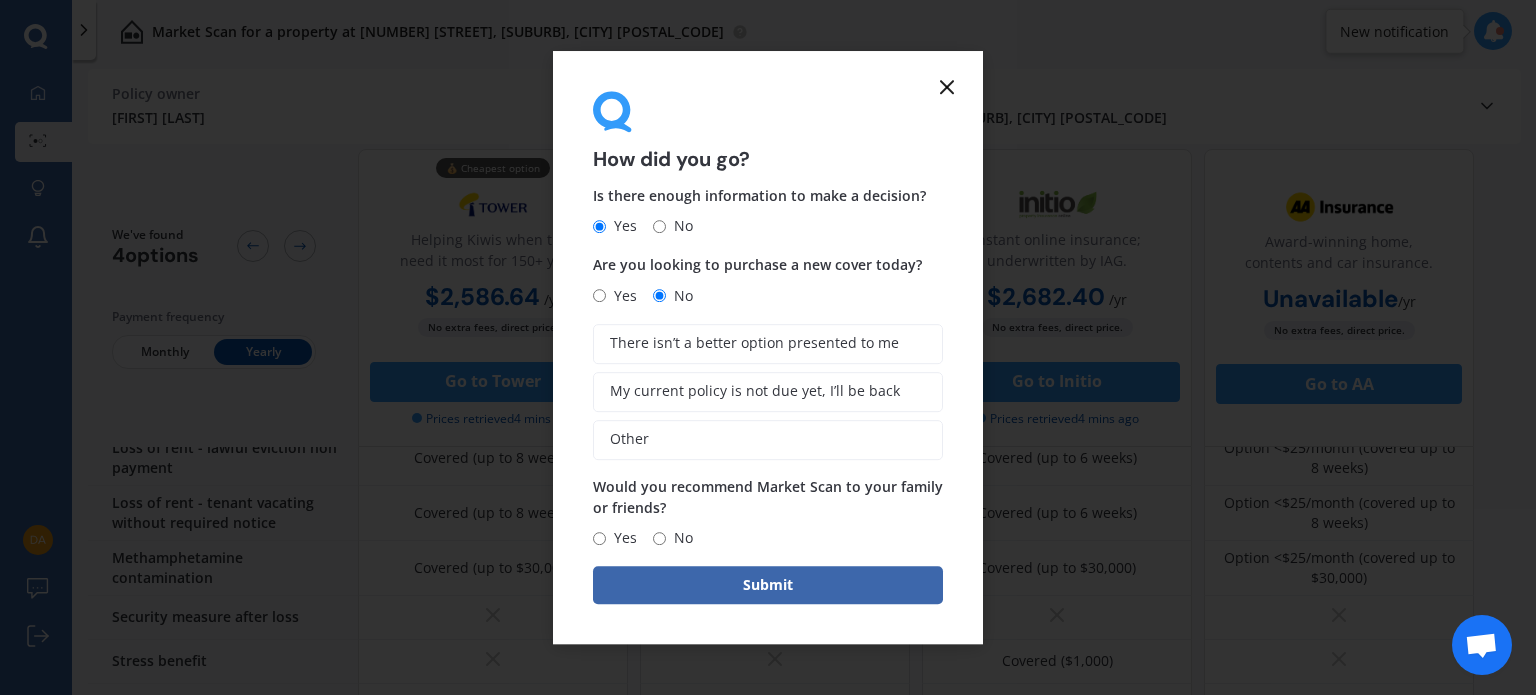 click on "Yes" at bounding box center (599, 538) 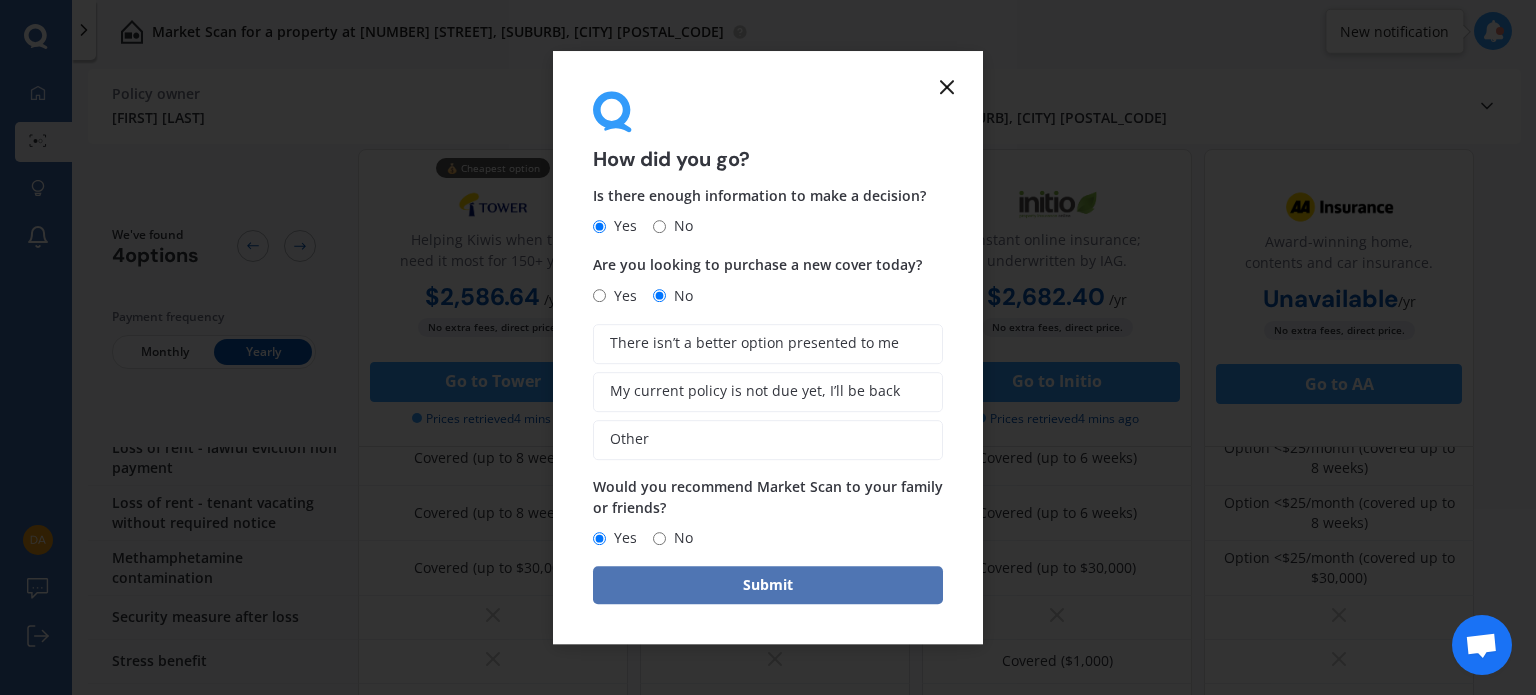 click on "Submit" at bounding box center [768, 585] 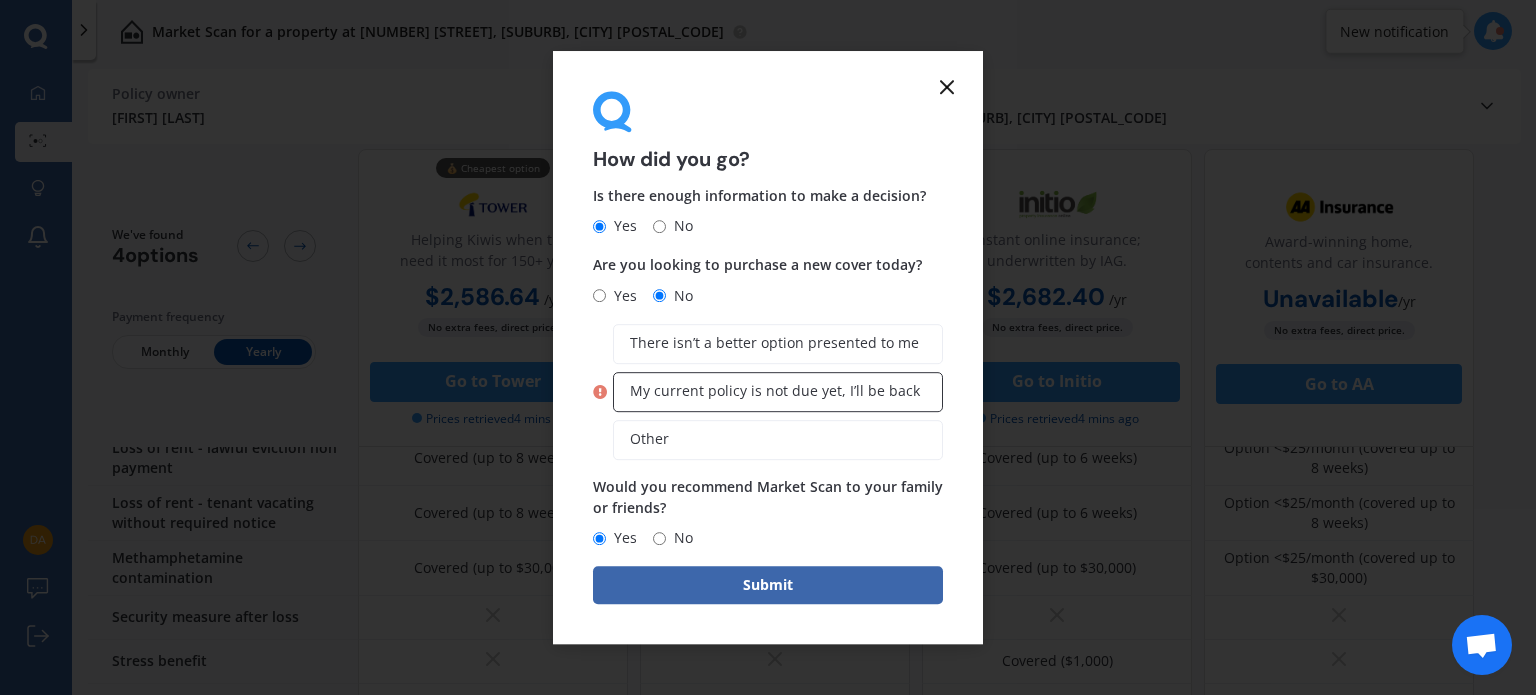 click on "My current policy is not due yet, I’ll be back" at bounding box center [775, 391] 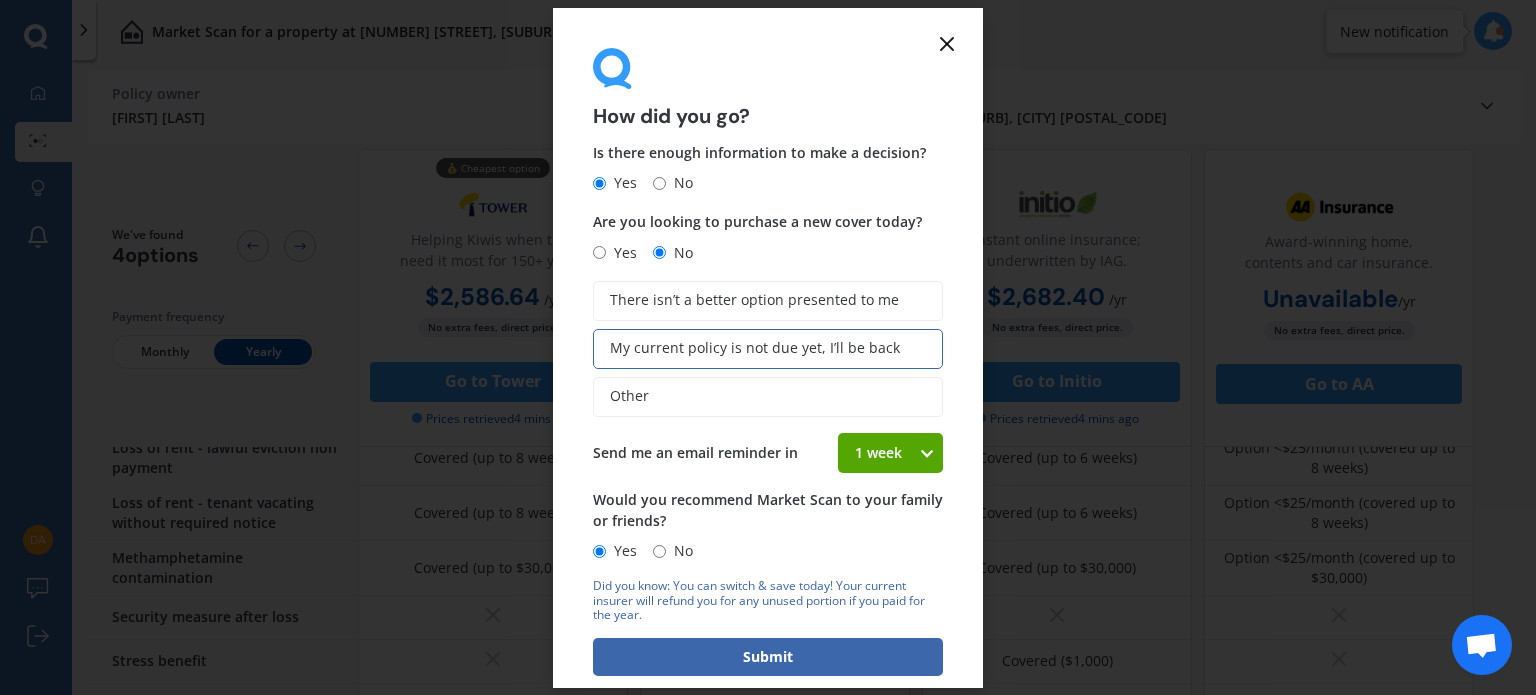 click 